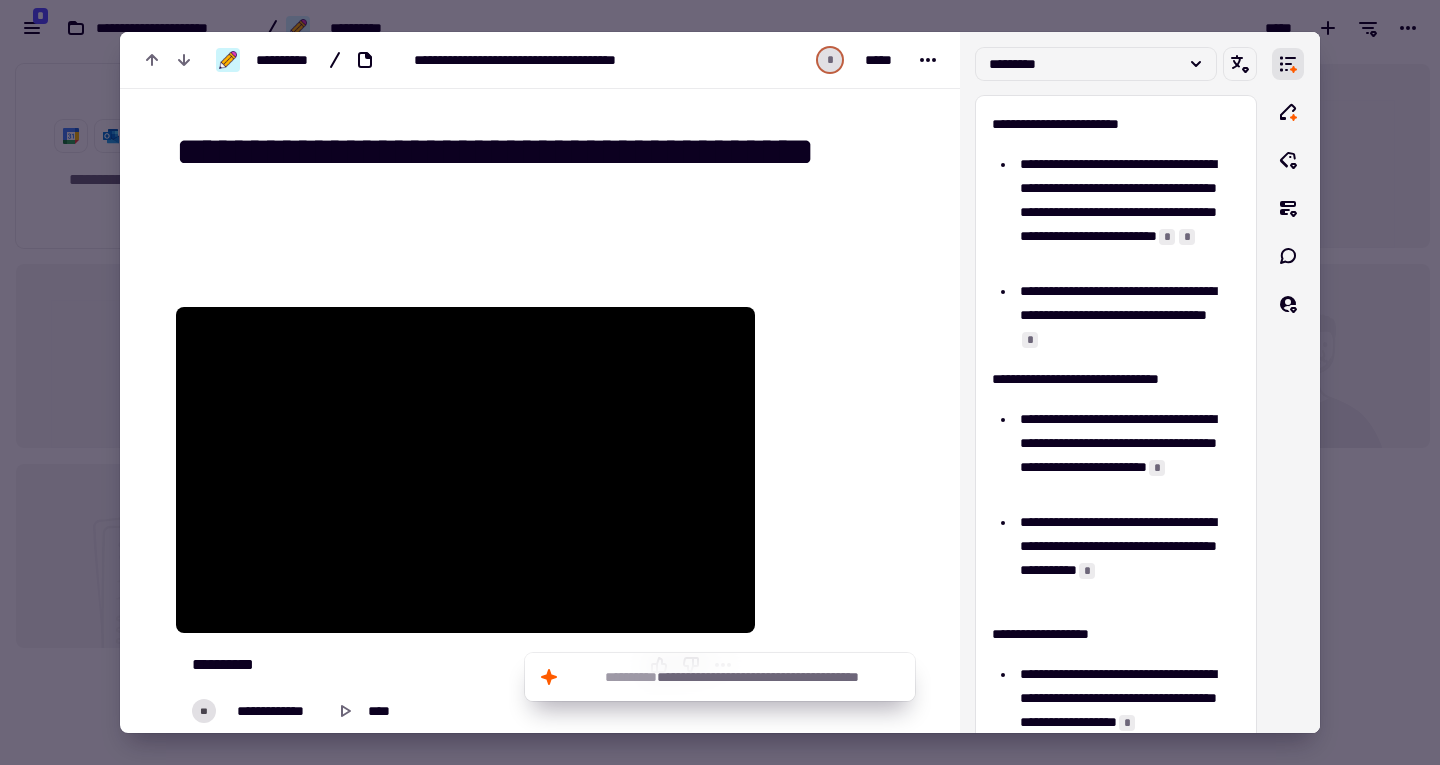 scroll, scrollTop: 0, scrollLeft: 0, axis: both 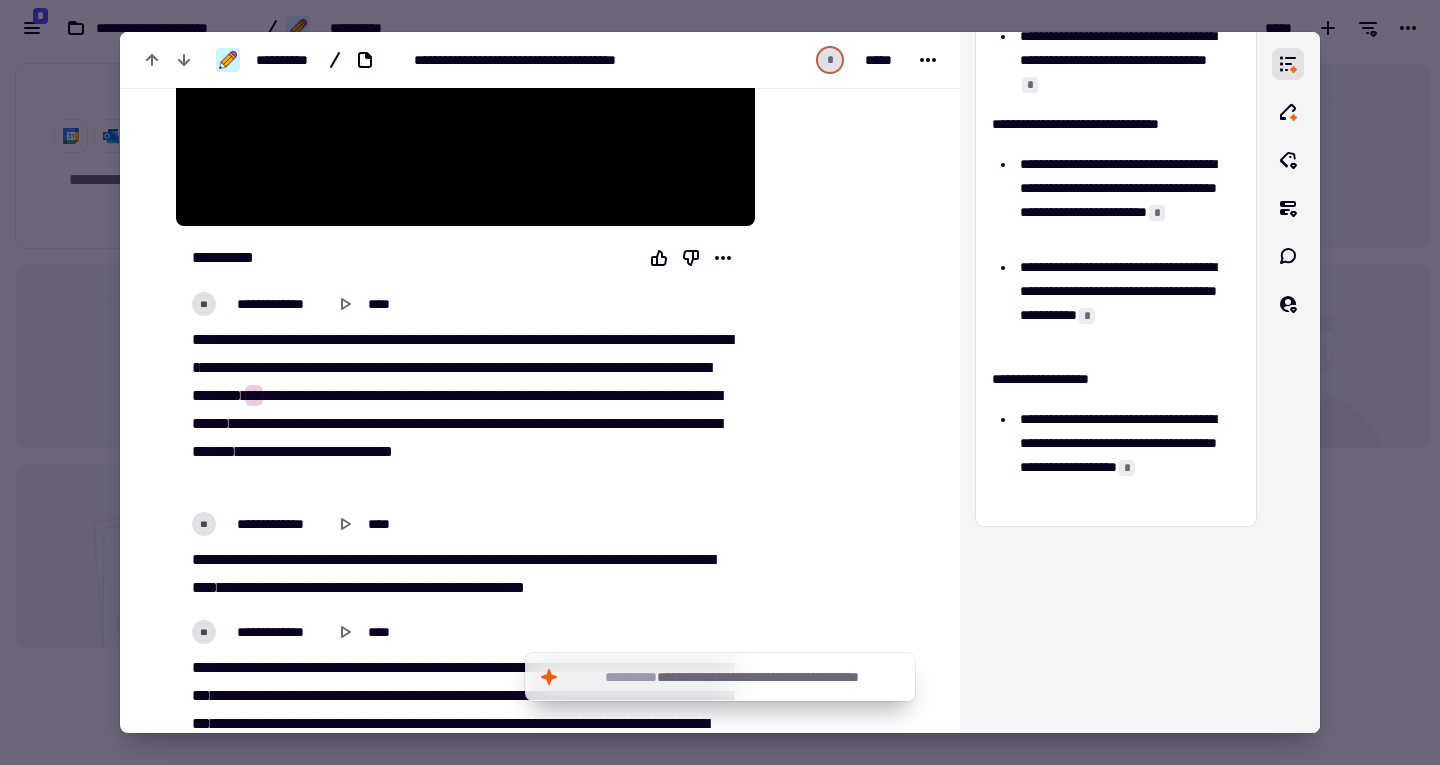 click on "***" at bounding box center (252, 367) 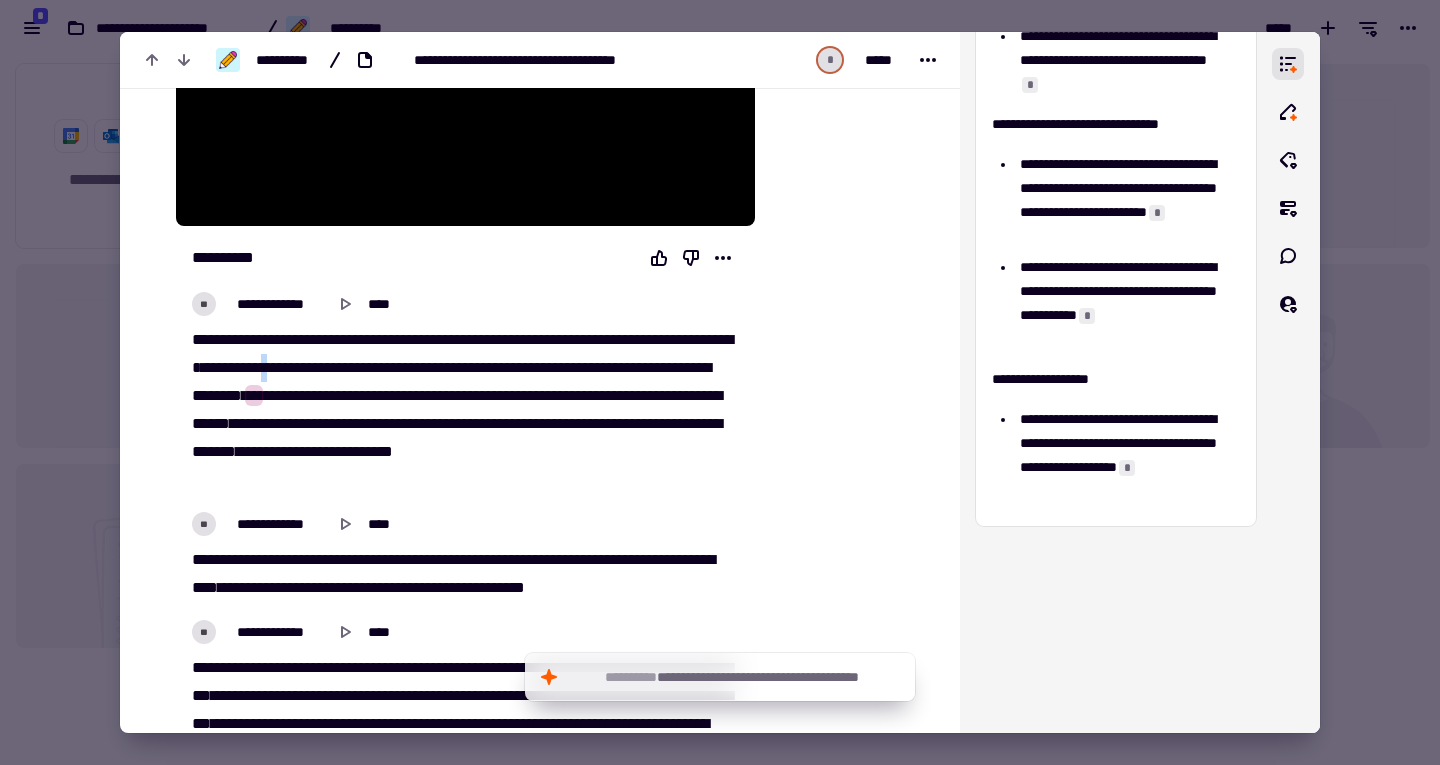 click on "***" at bounding box center (252, 367) 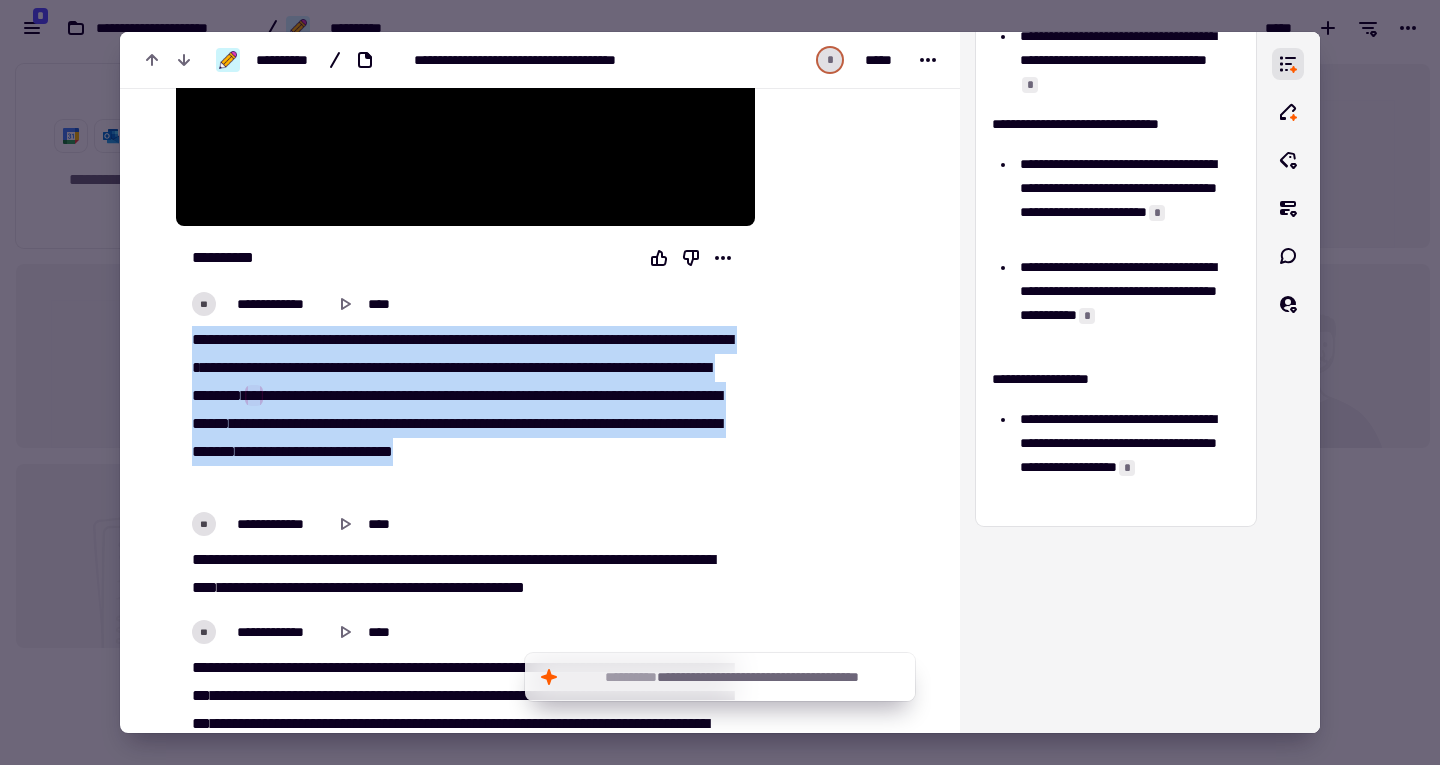 click on "***" at bounding box center [252, 367] 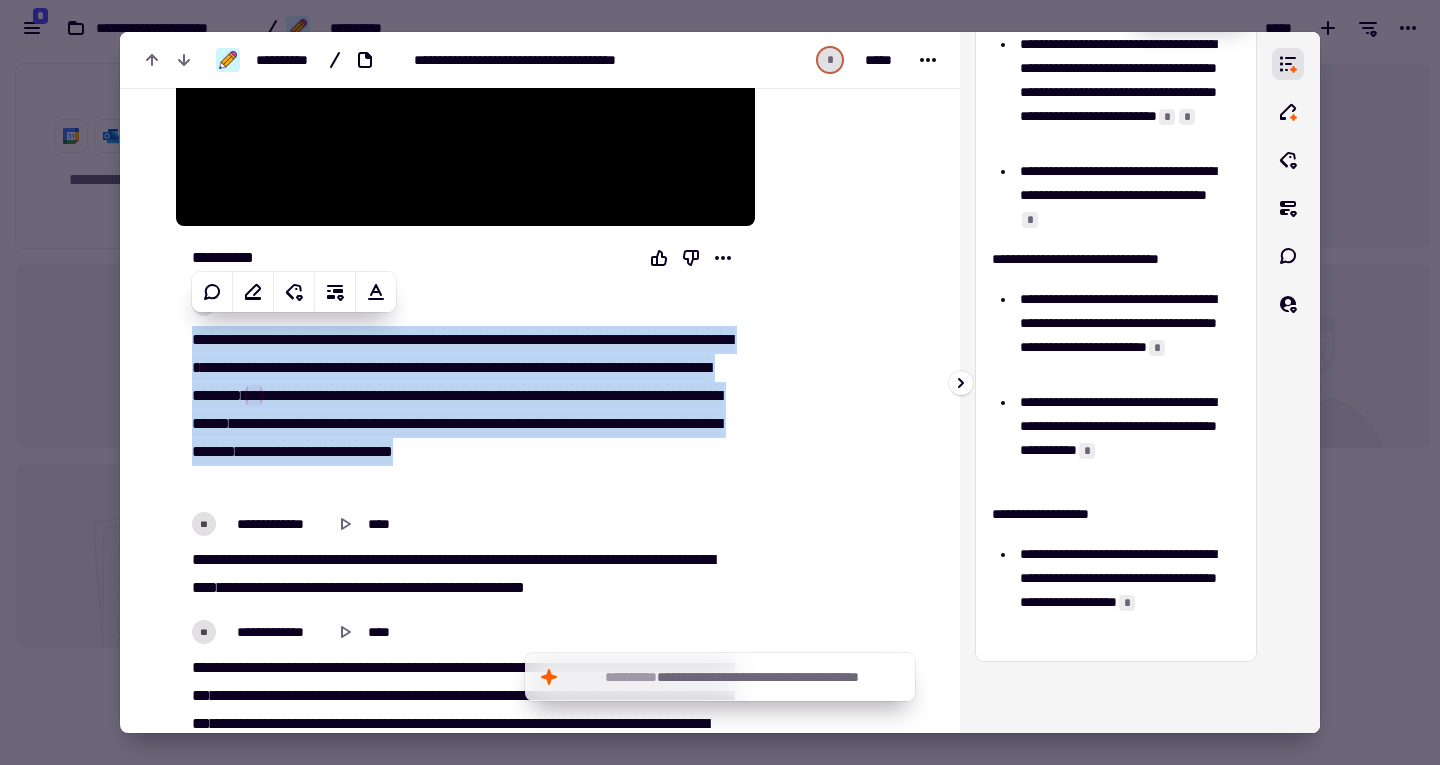 scroll, scrollTop: 0, scrollLeft: 0, axis: both 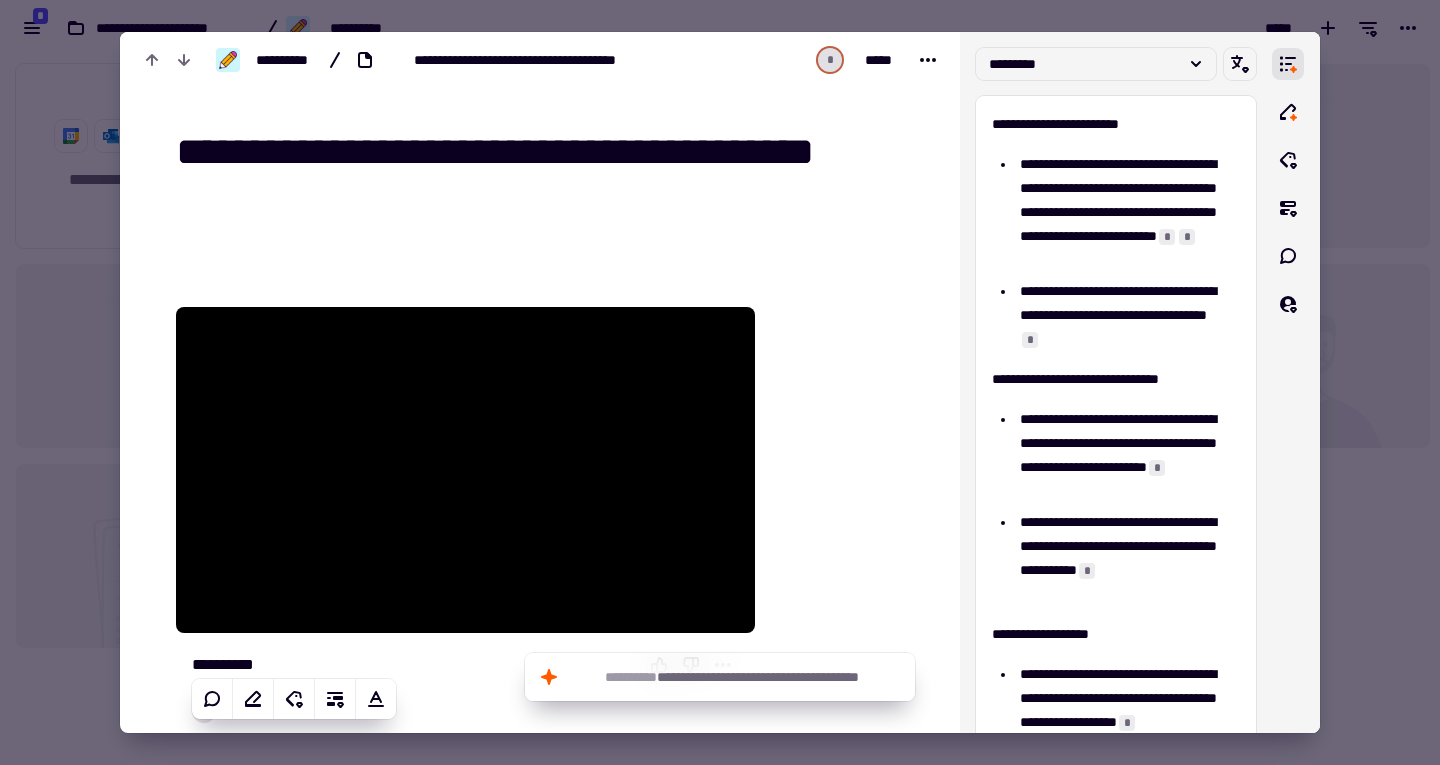 click on "**********" at bounding box center [544, 177] 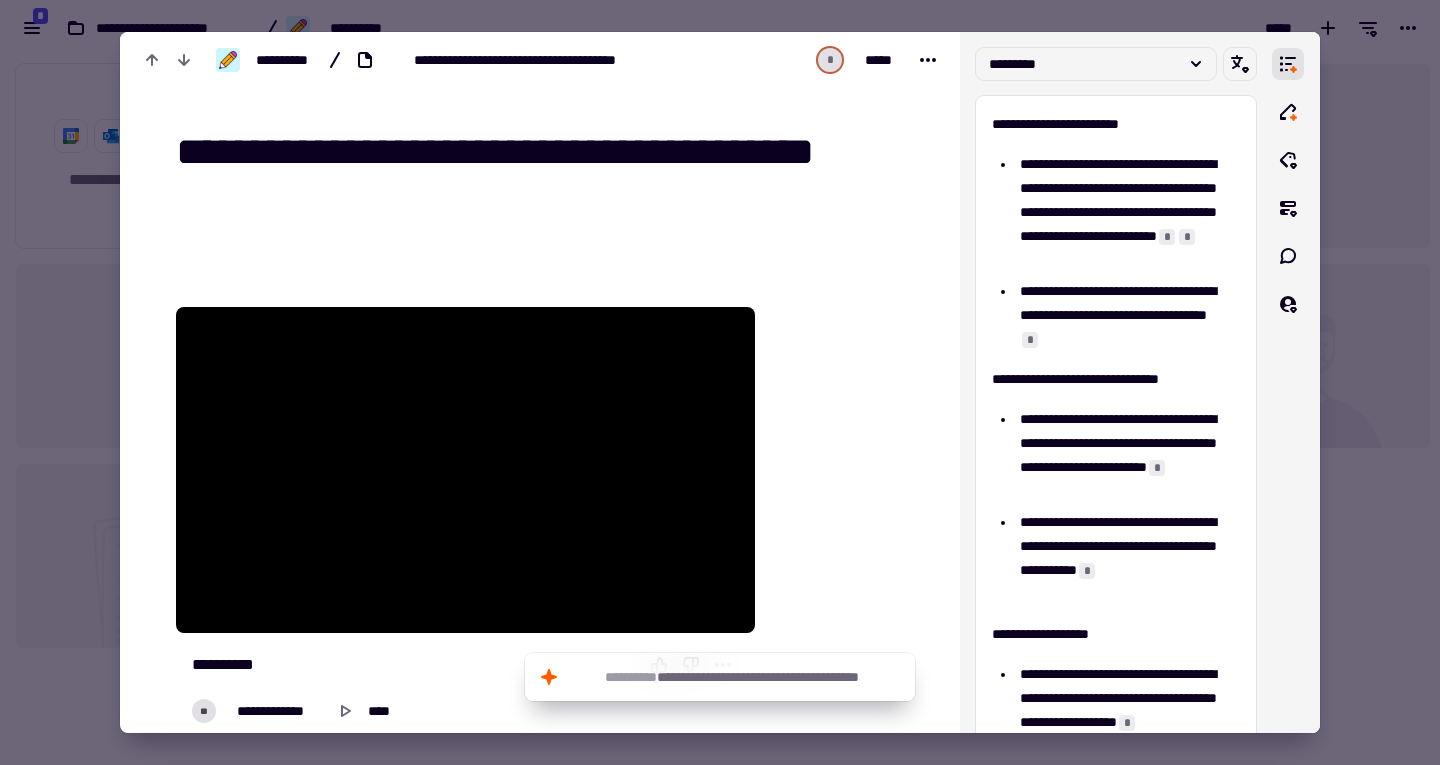 click on "**********" at bounding box center [544, 177] 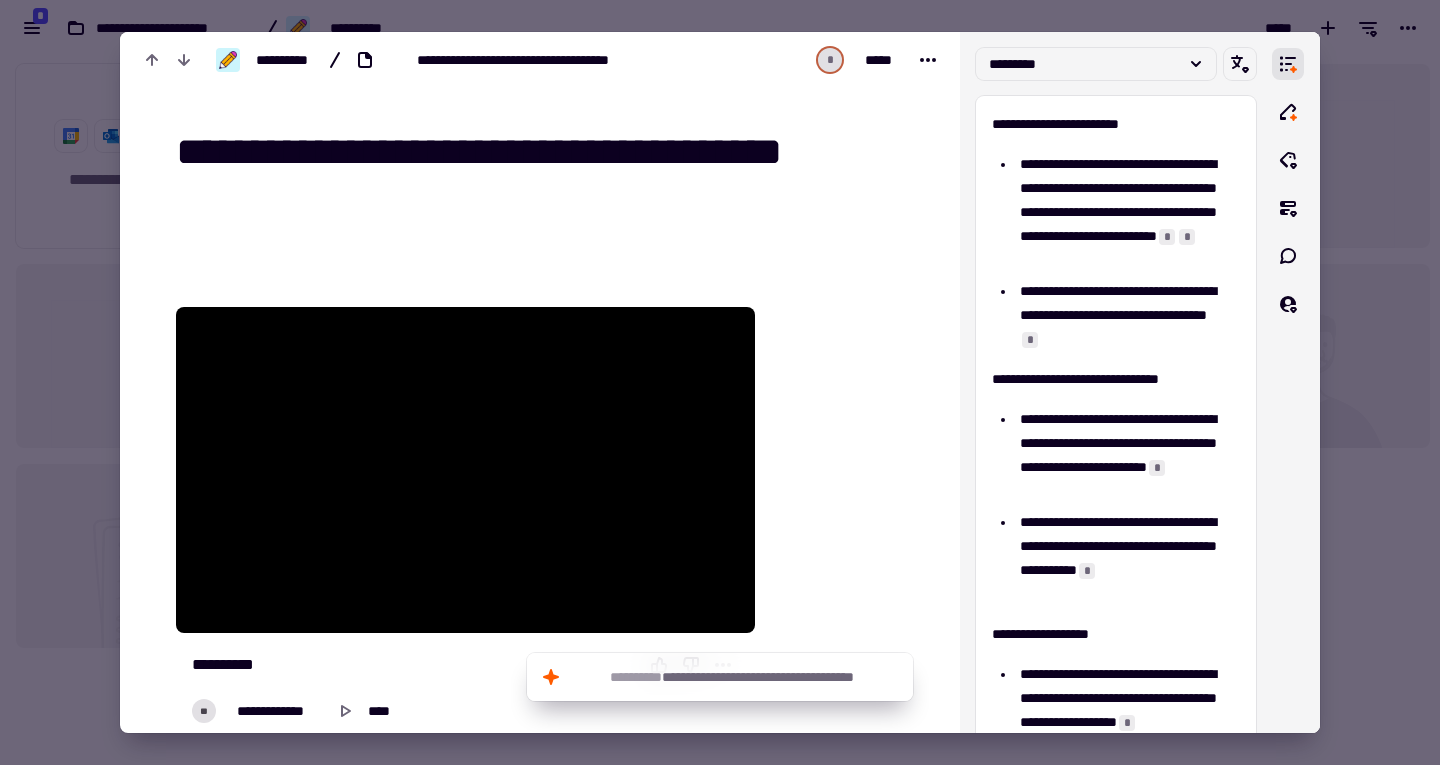type on "**********" 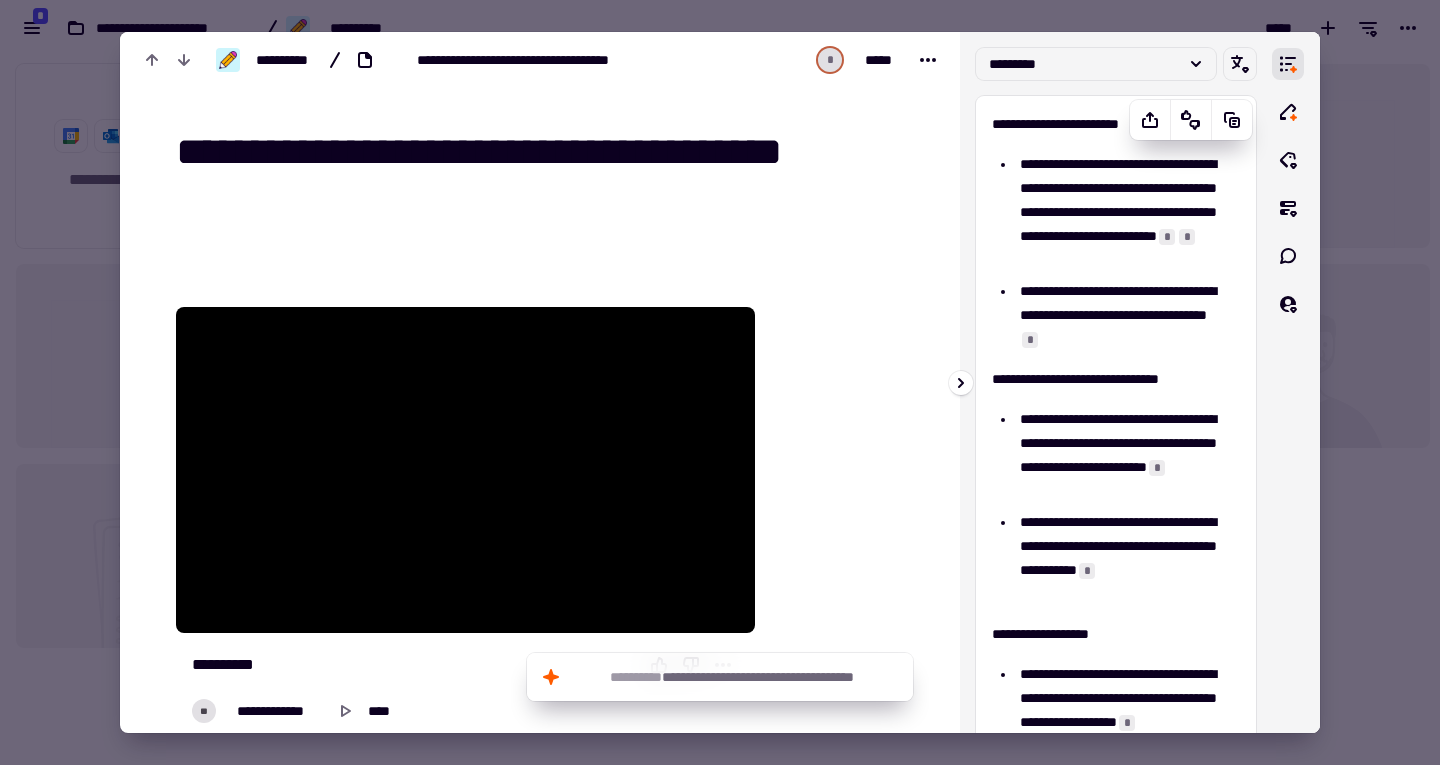 scroll, scrollTop: 8, scrollLeft: 0, axis: vertical 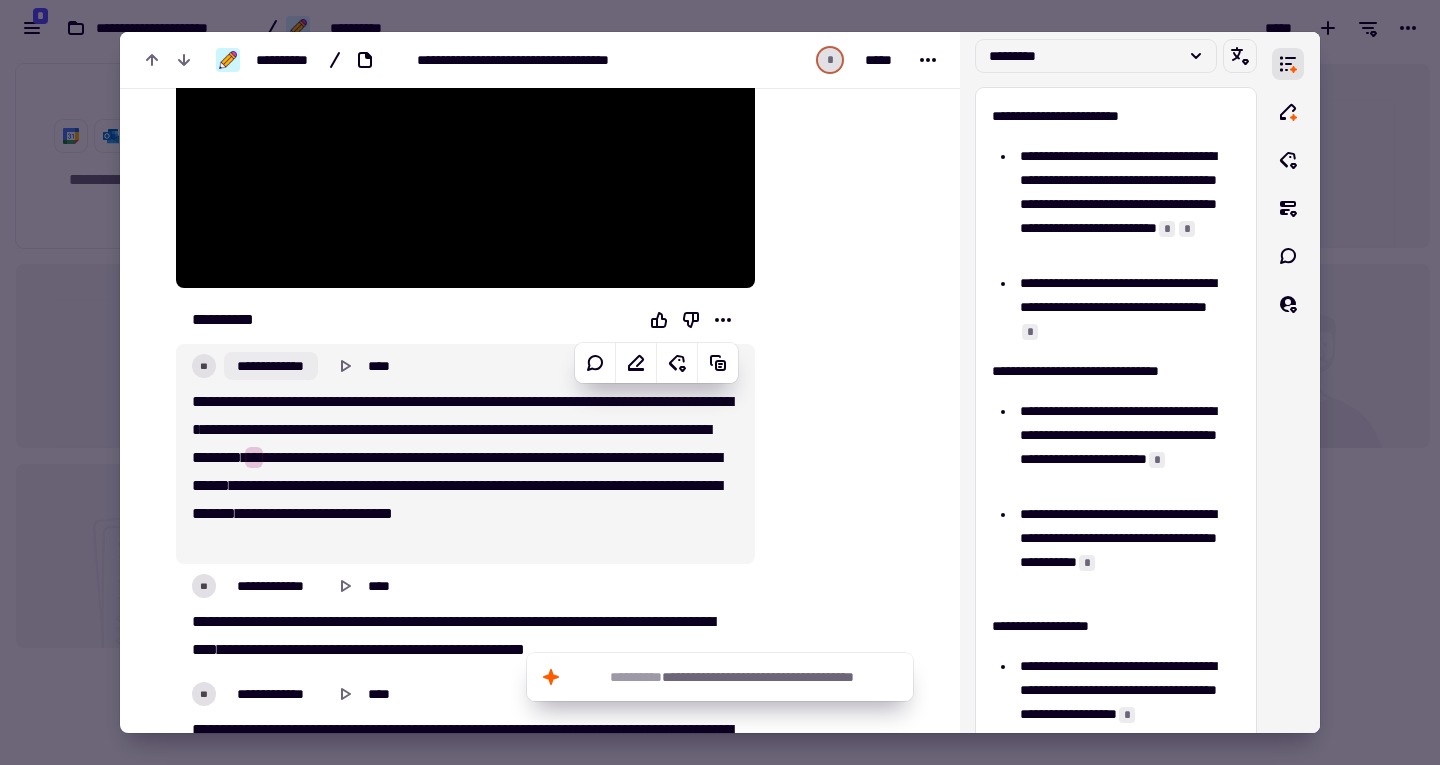 click on "**********" 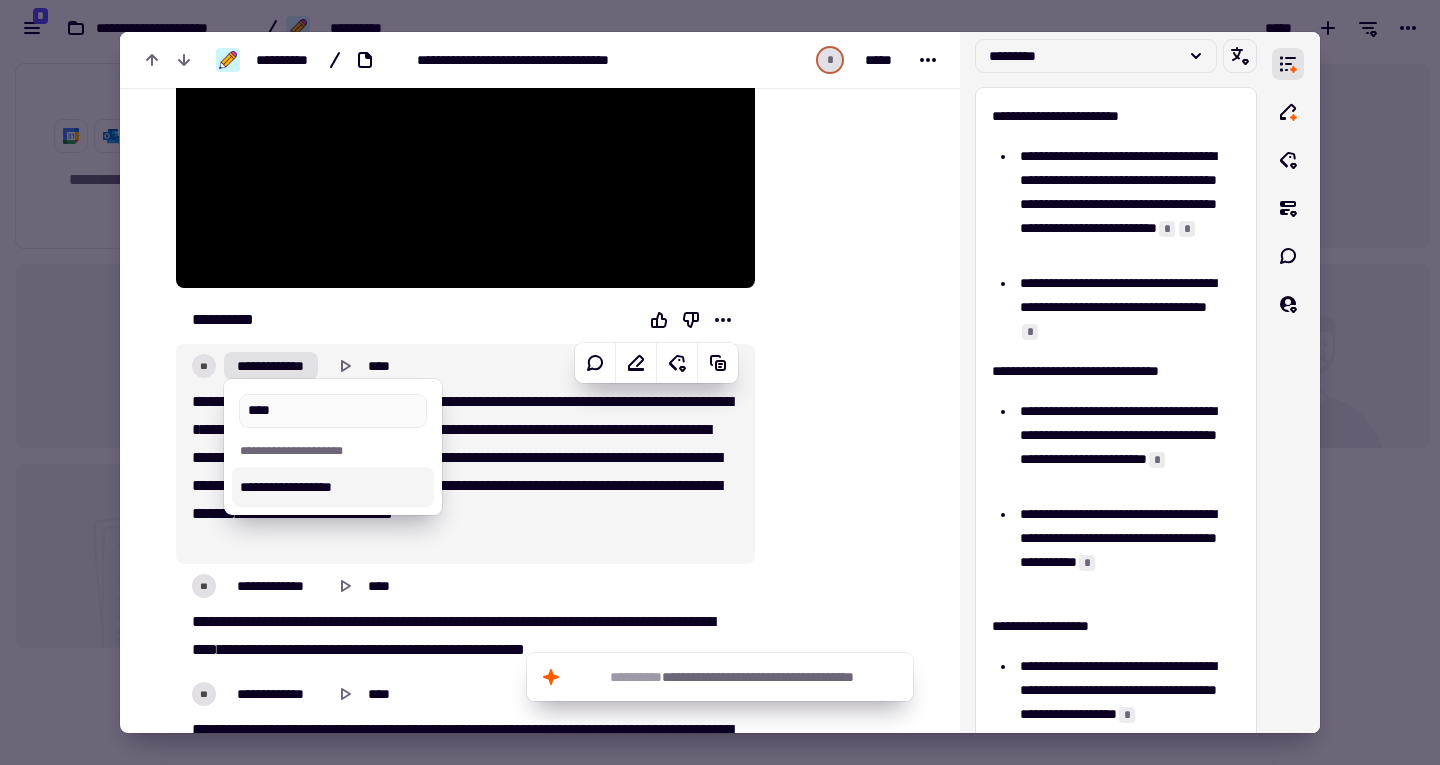 type on "****" 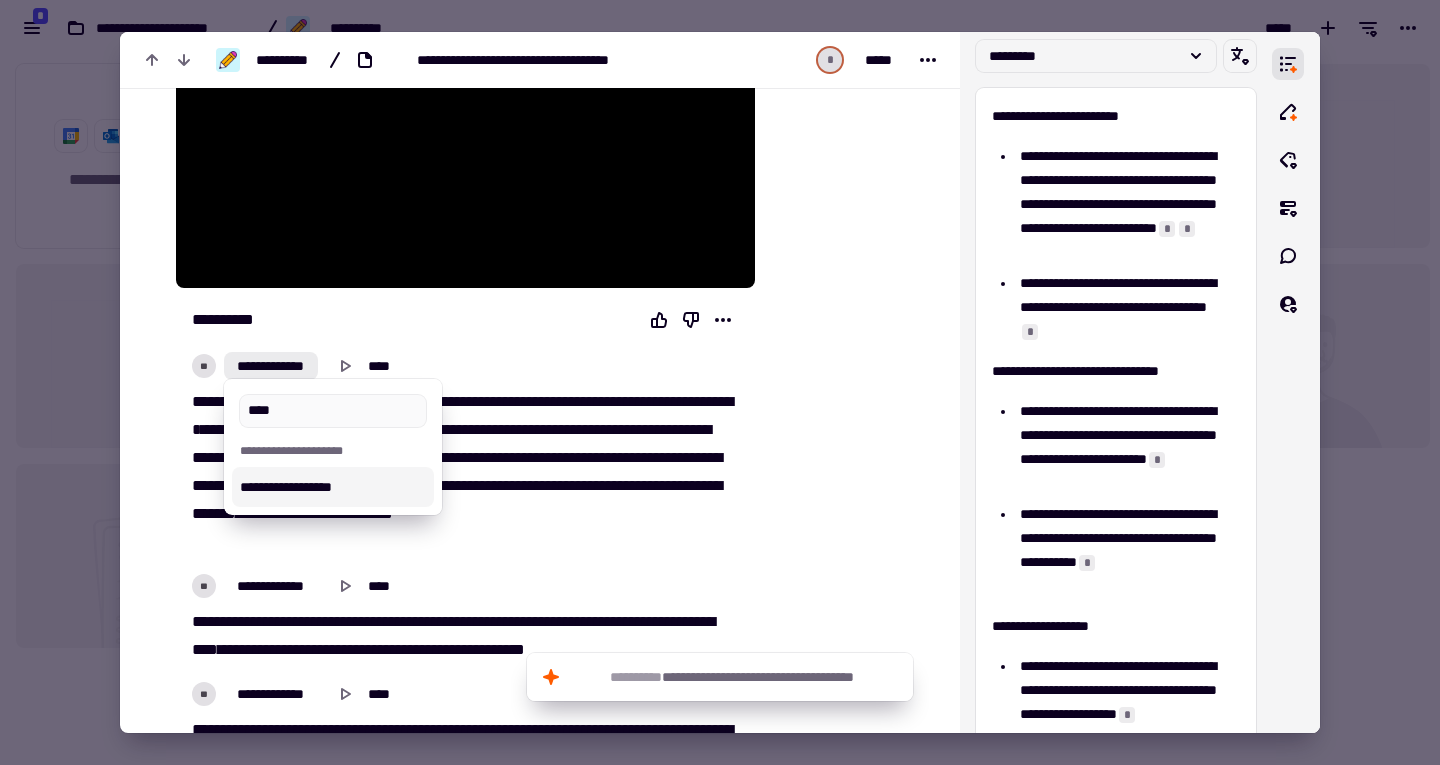 click on "**" at bounding box center (242, 485) 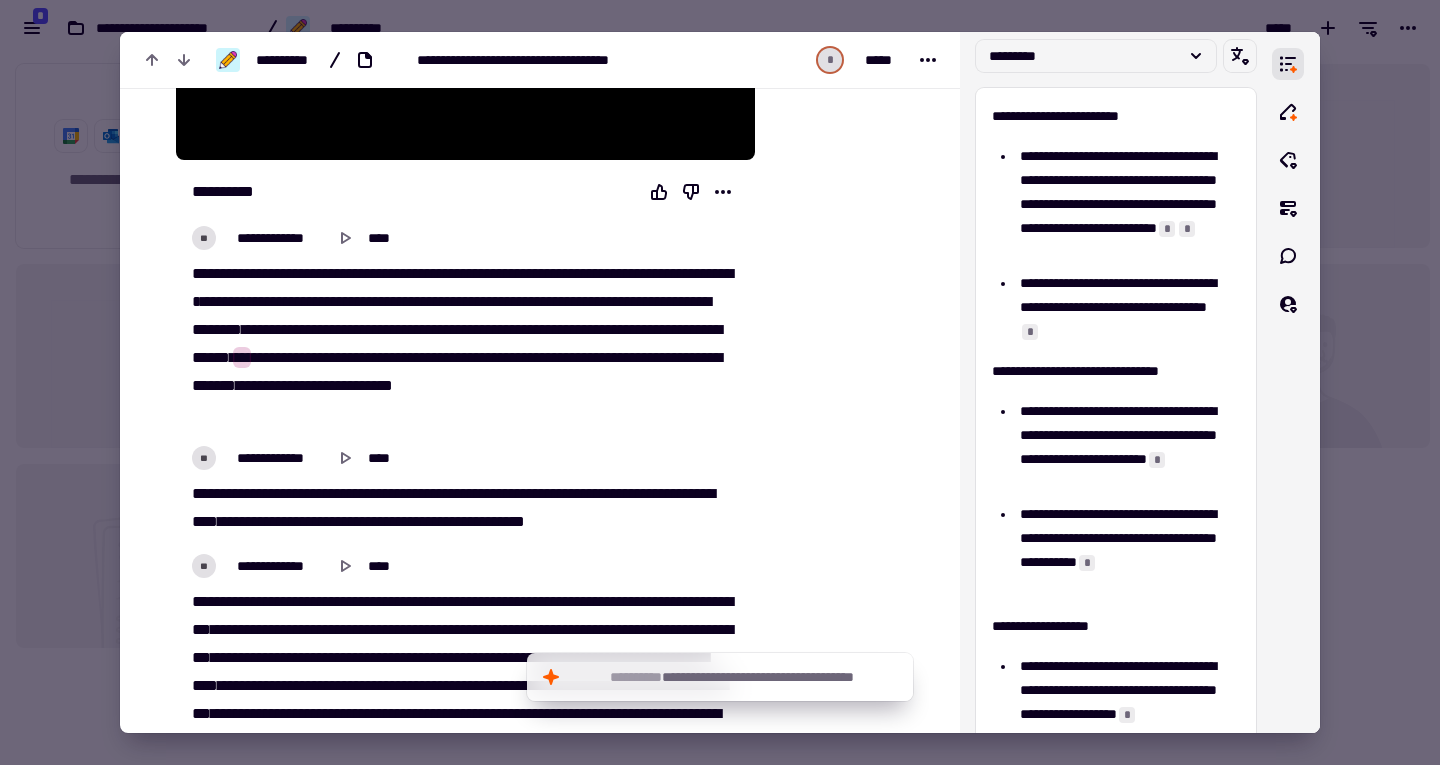 scroll, scrollTop: 475, scrollLeft: 0, axis: vertical 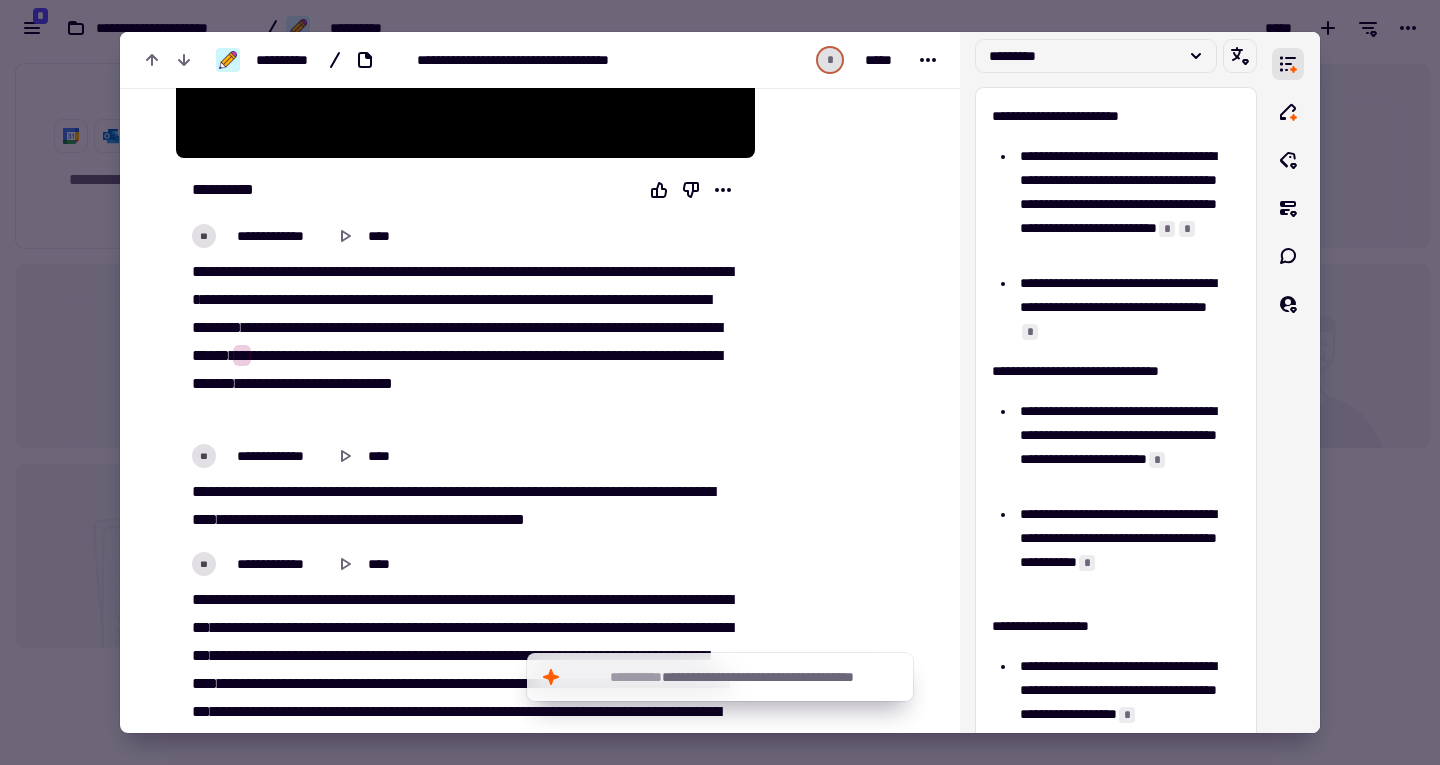 click on "****" at bounding box center [626, 355] 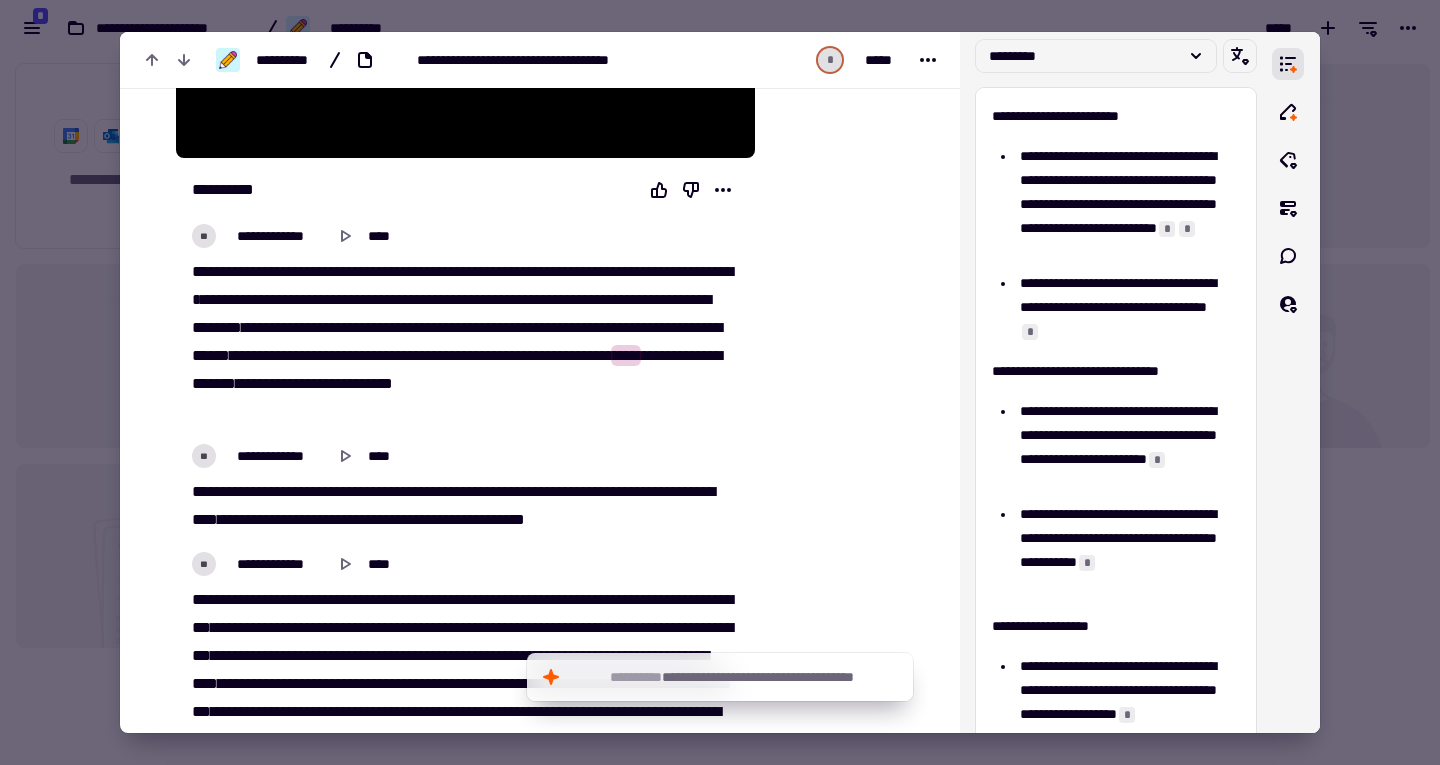 click on "***" at bounding box center [707, 355] 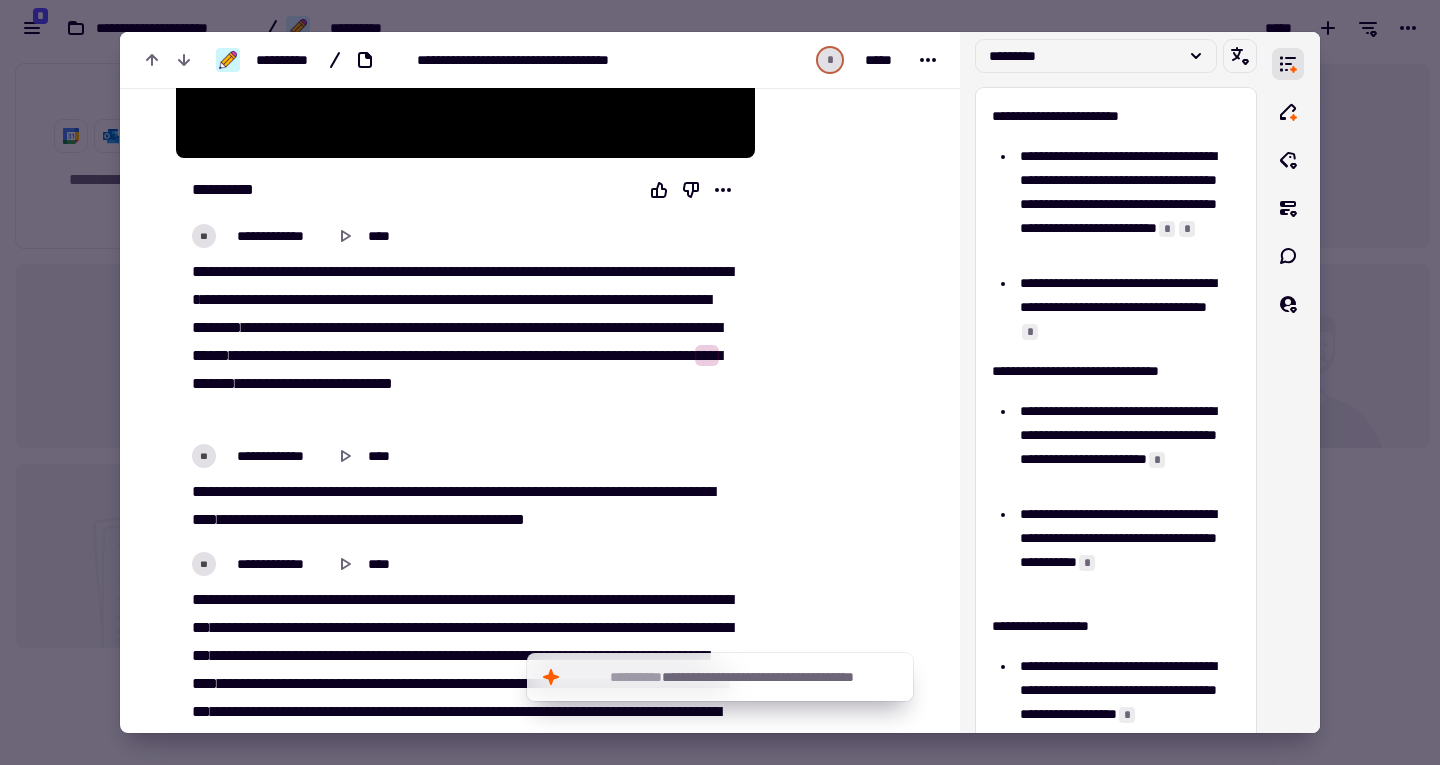 click on "*******" at bounding box center [629, 327] 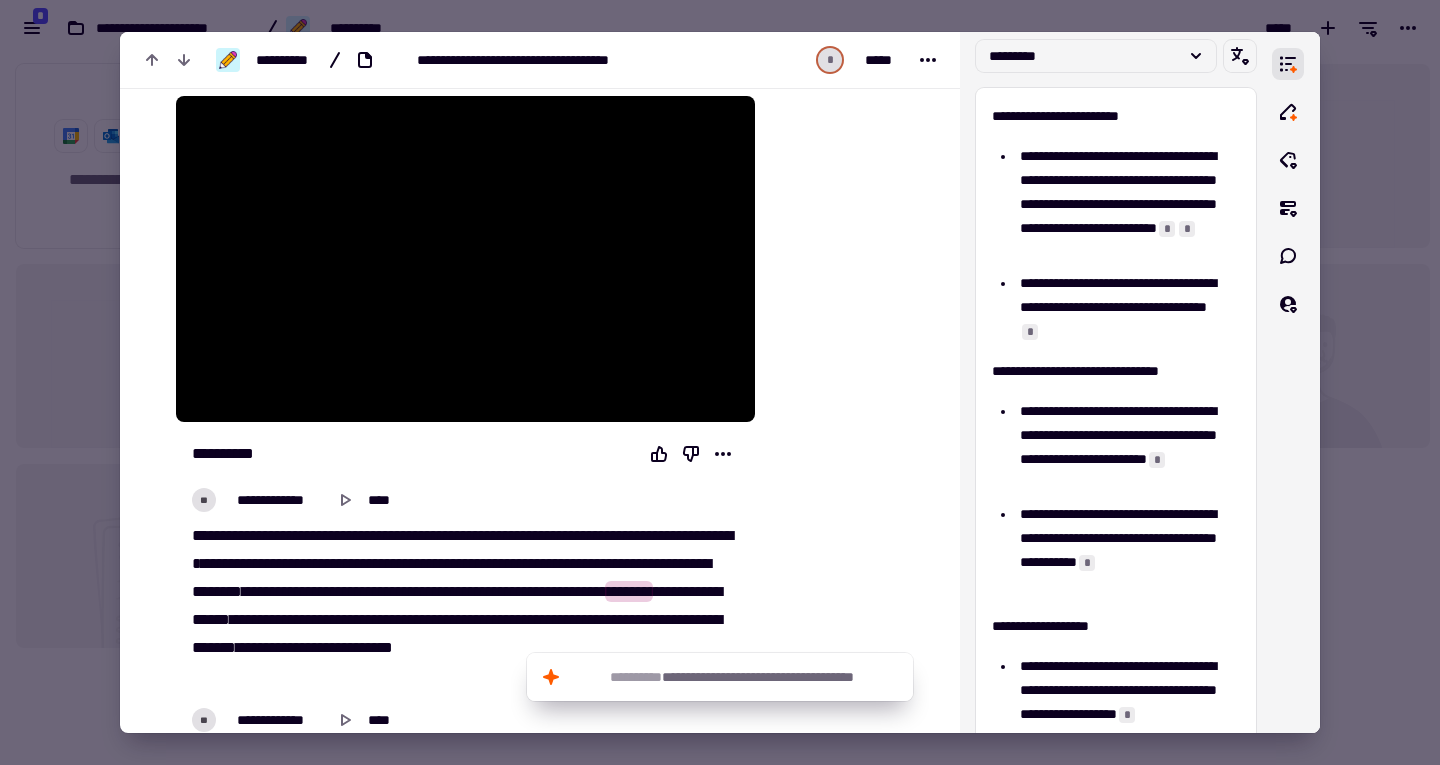 scroll, scrollTop: 204, scrollLeft: 0, axis: vertical 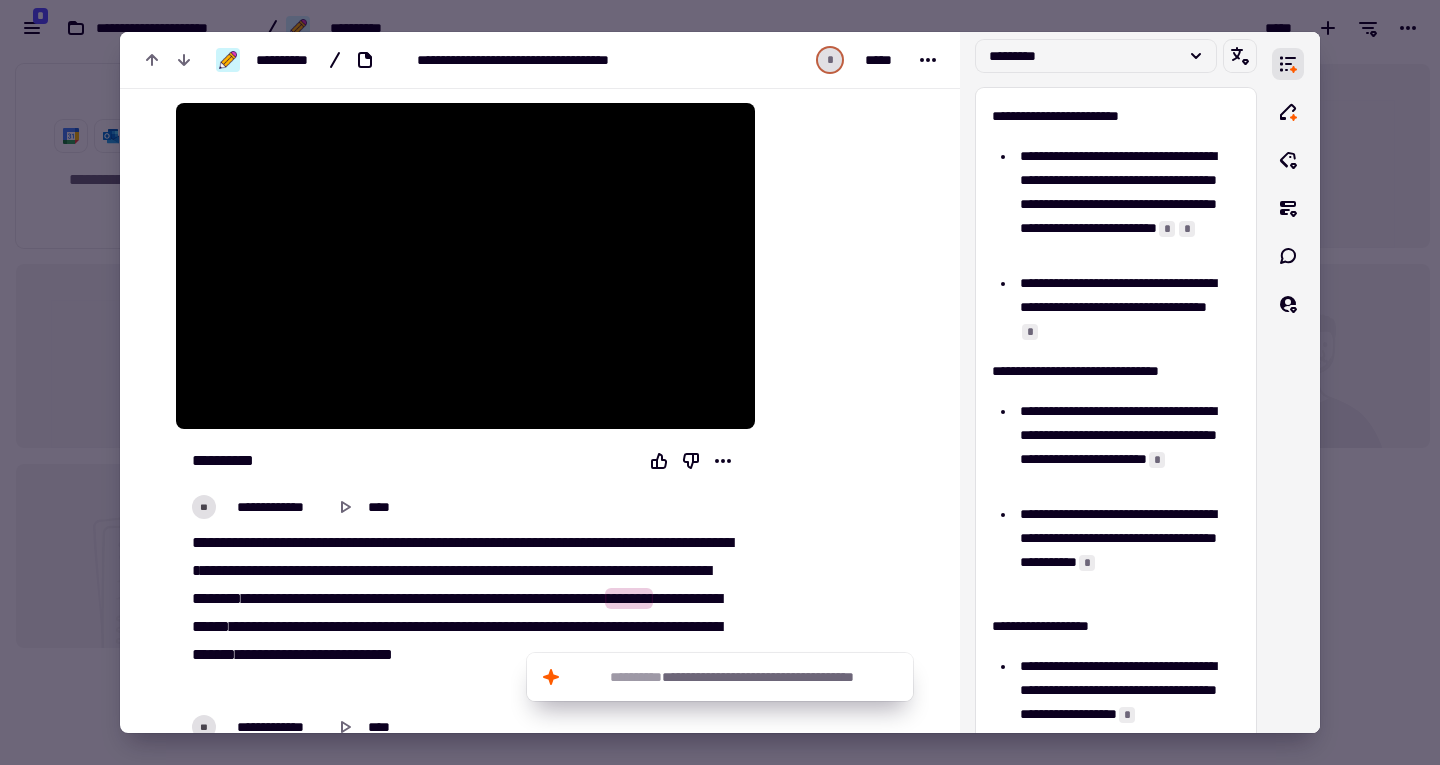 click on "*****" at bounding box center (394, 542) 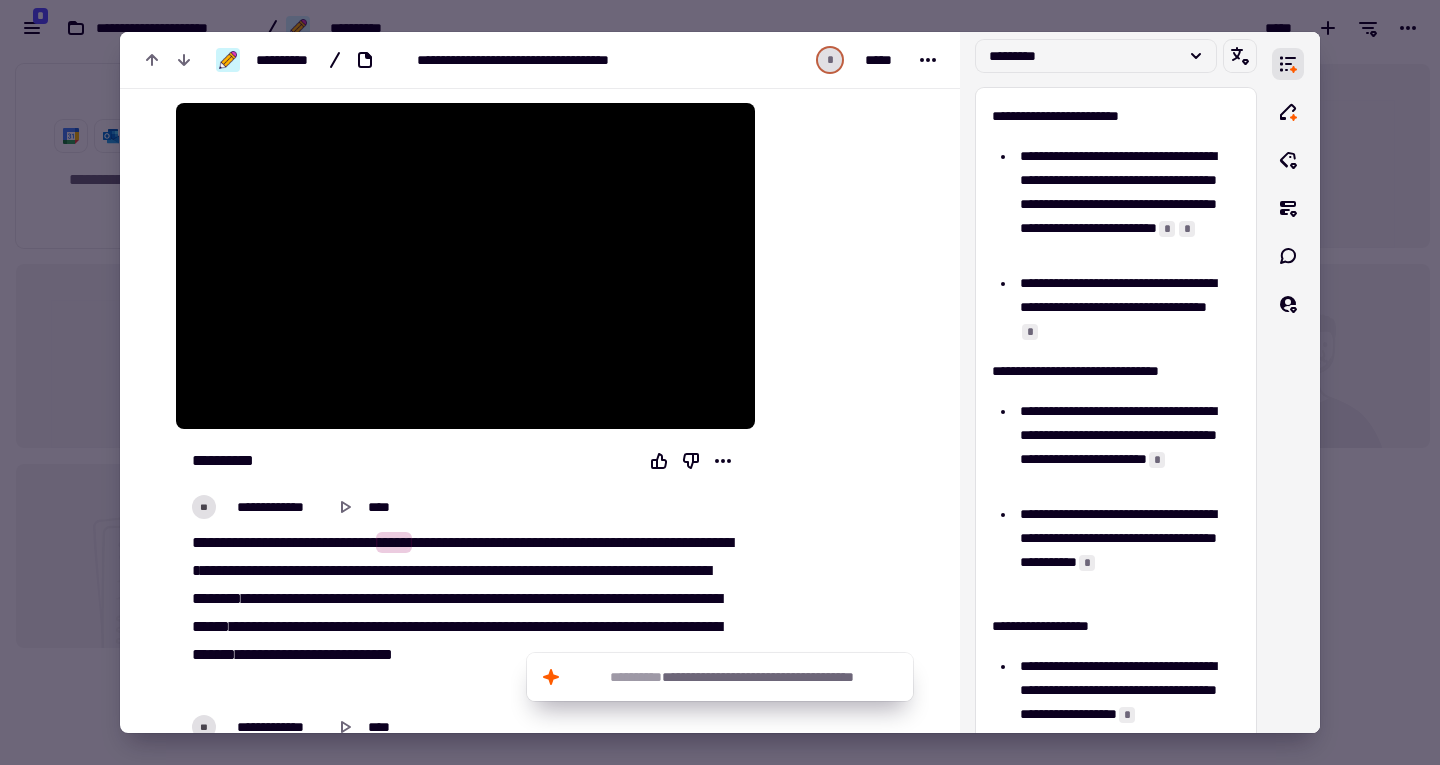 click on "********" at bounding box center [469, 542] 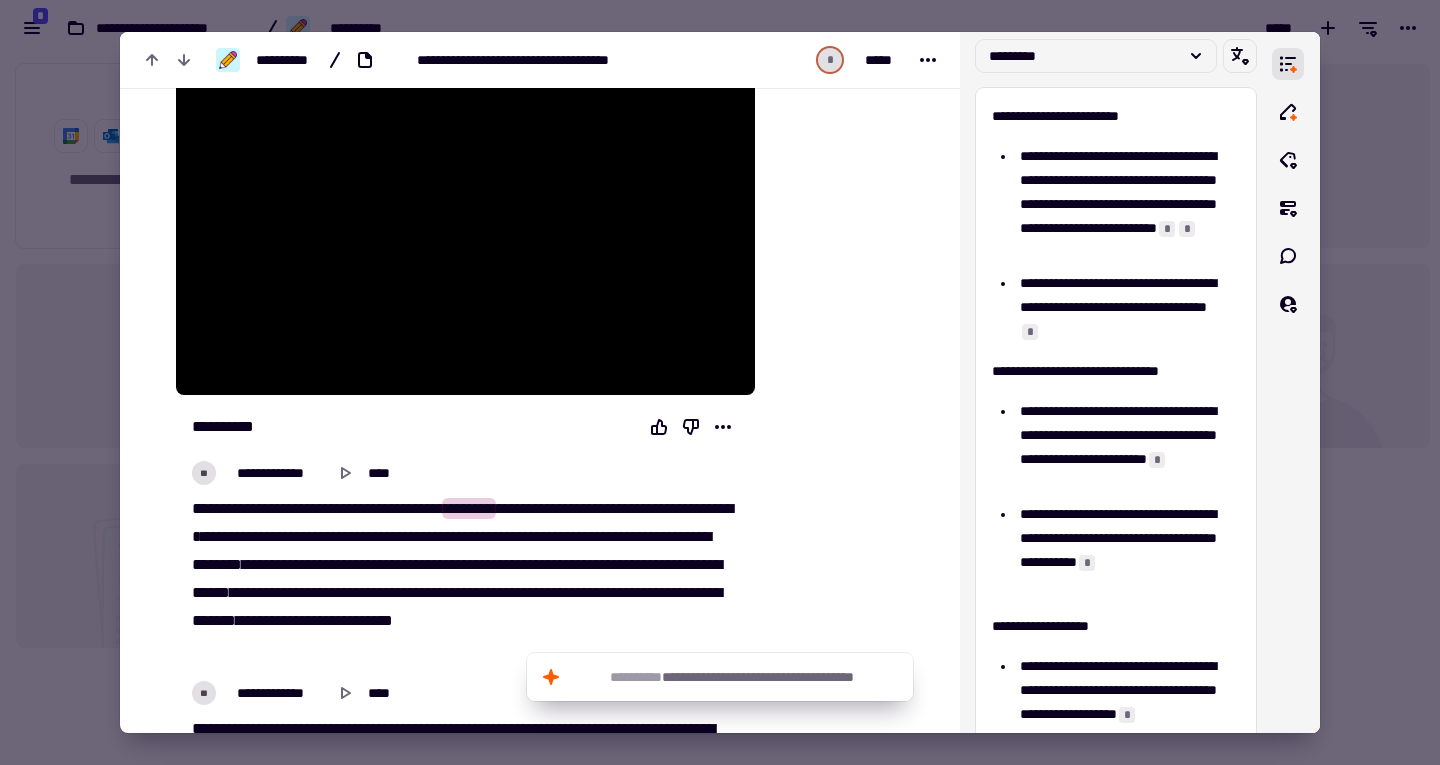 scroll, scrollTop: 220, scrollLeft: 0, axis: vertical 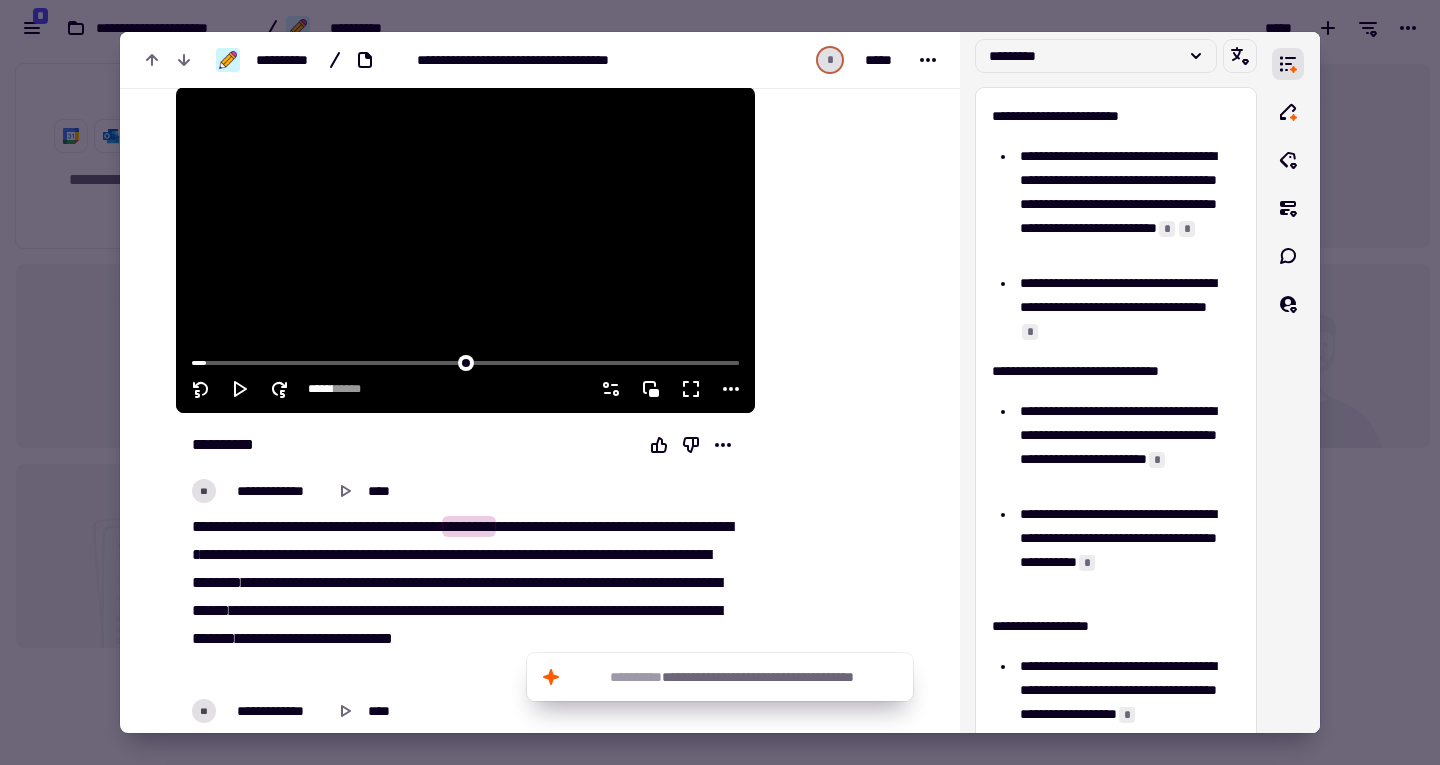 click 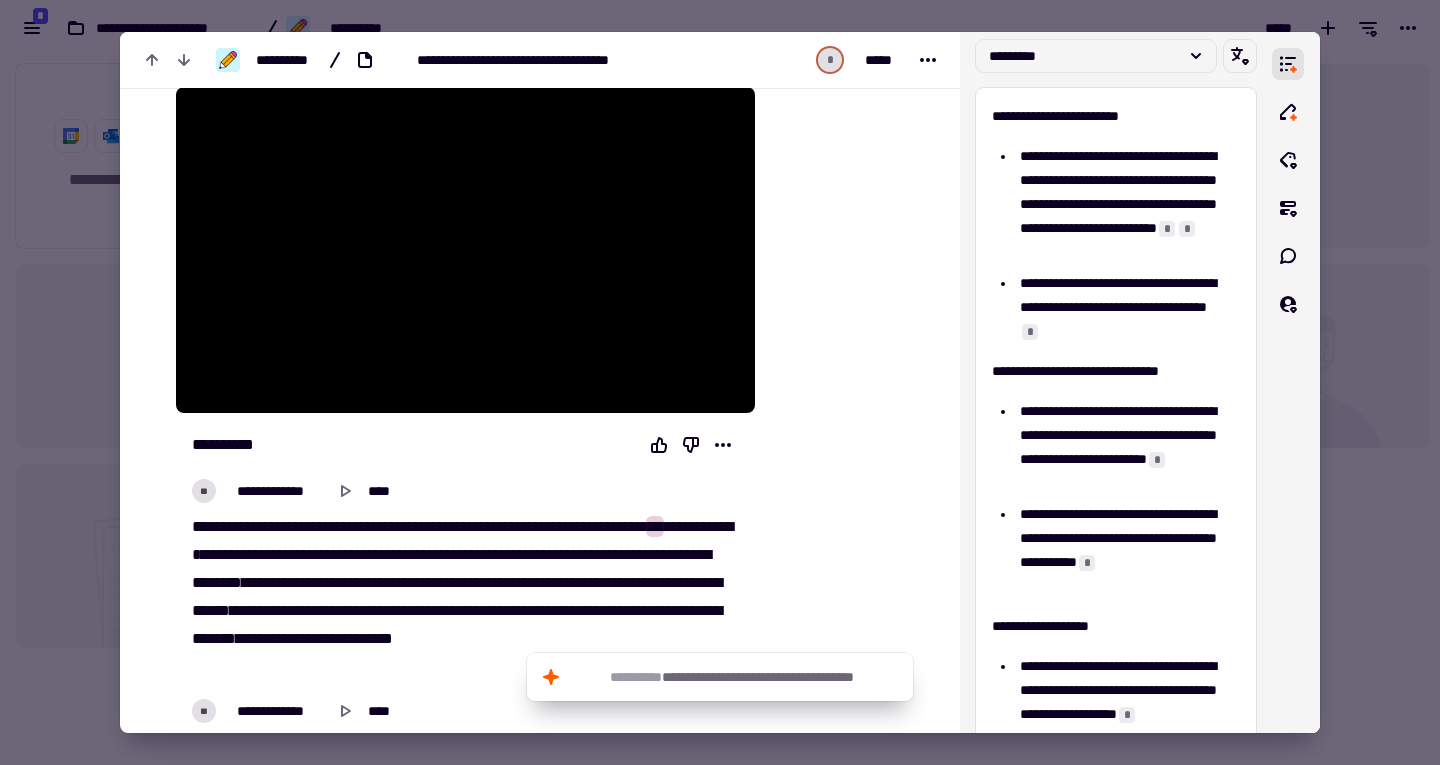 type on "****" 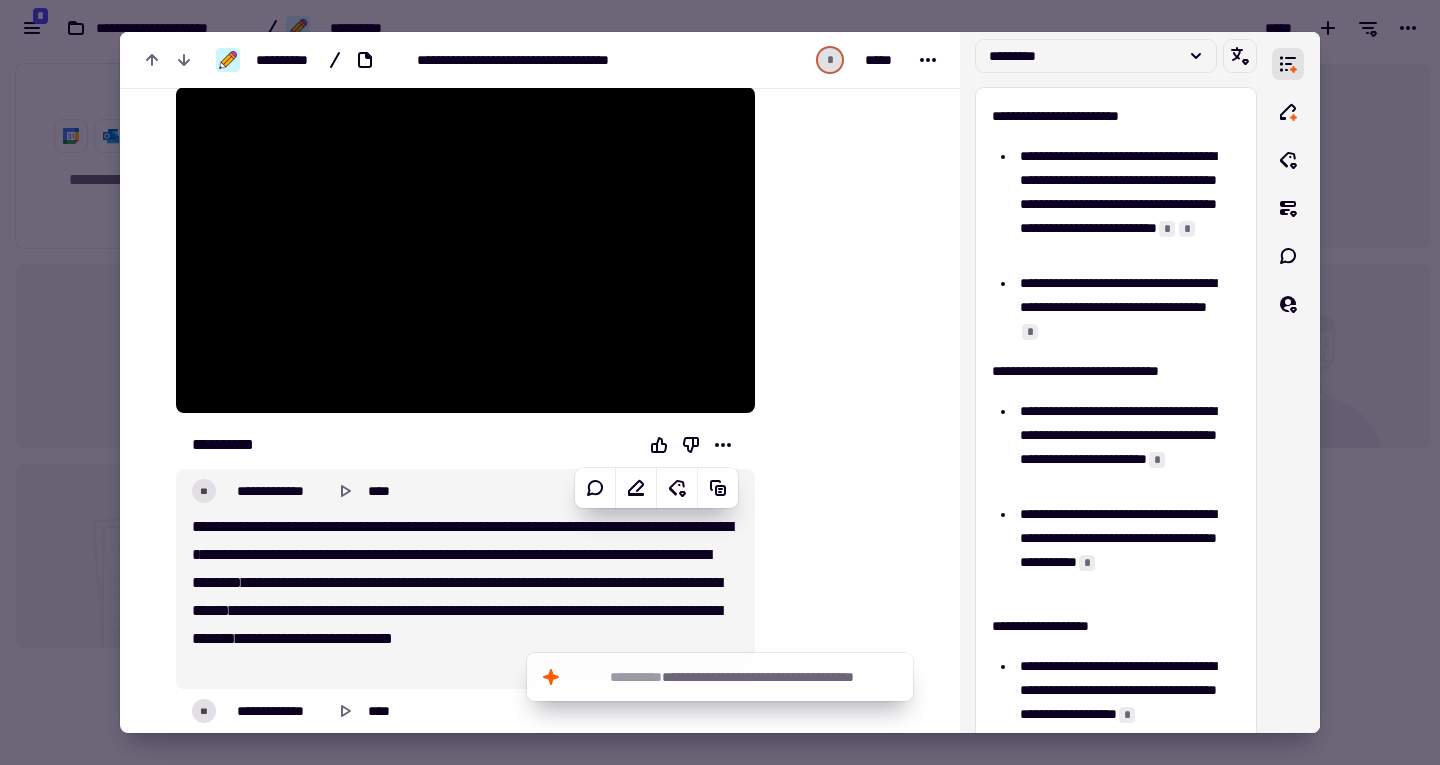 type on "*****" 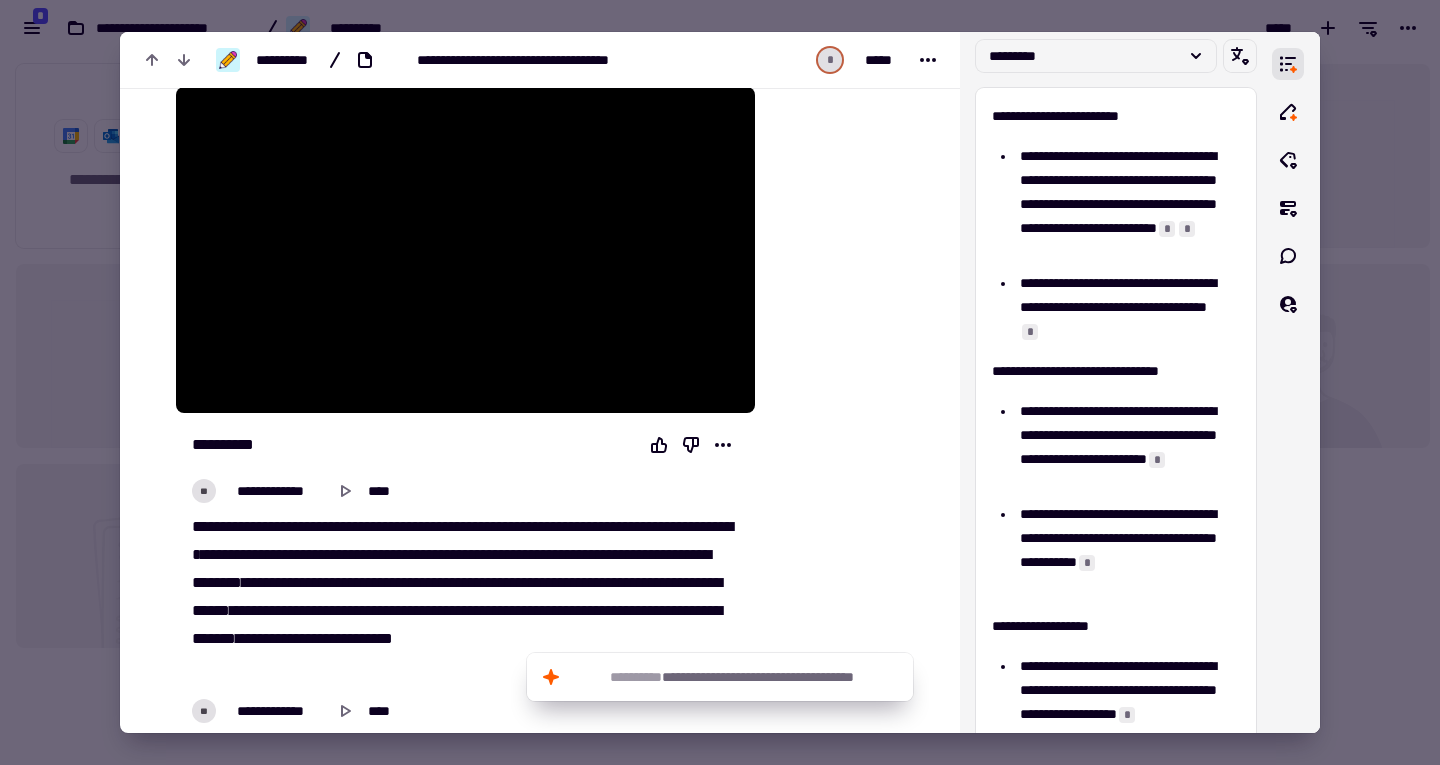 scroll, scrollTop: 0, scrollLeft: 0, axis: both 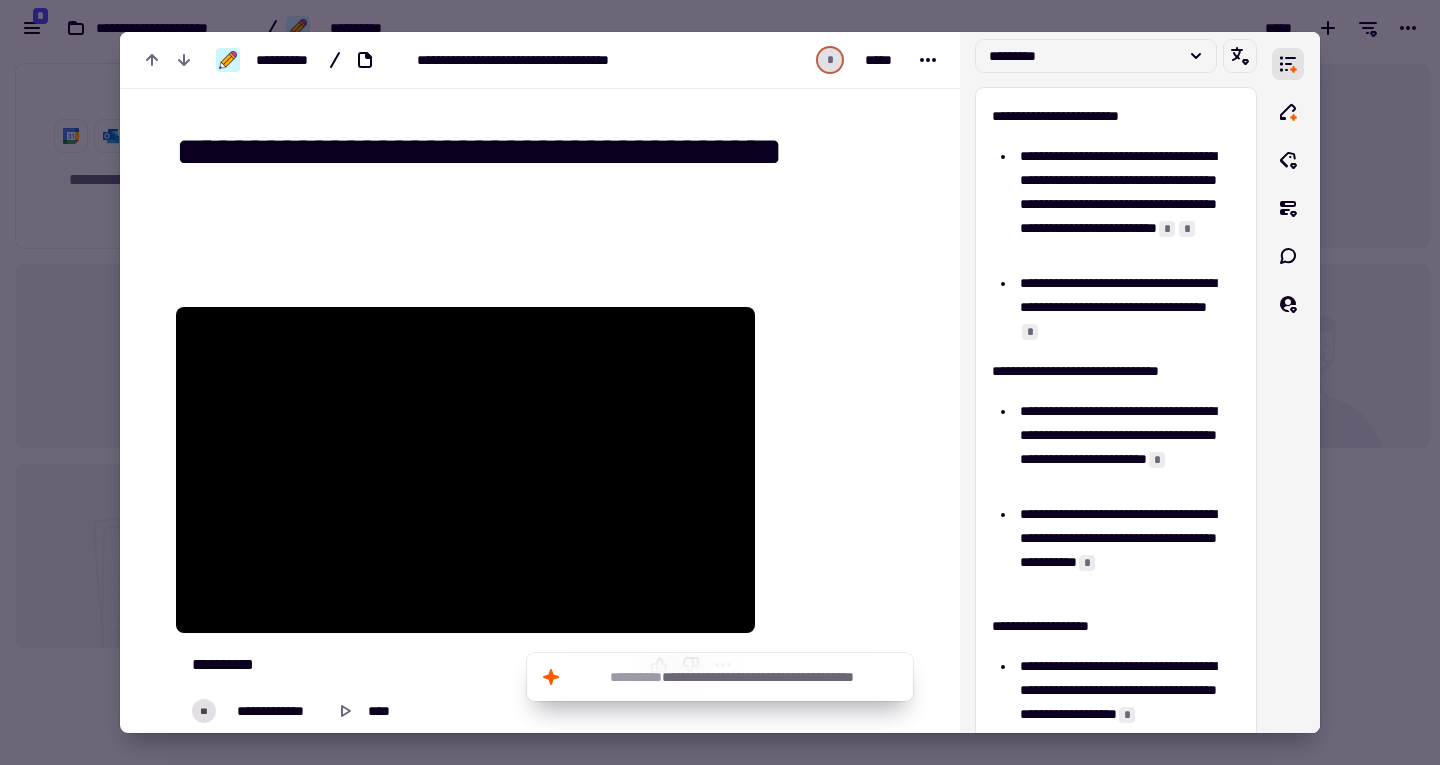 click at bounding box center [720, 382] 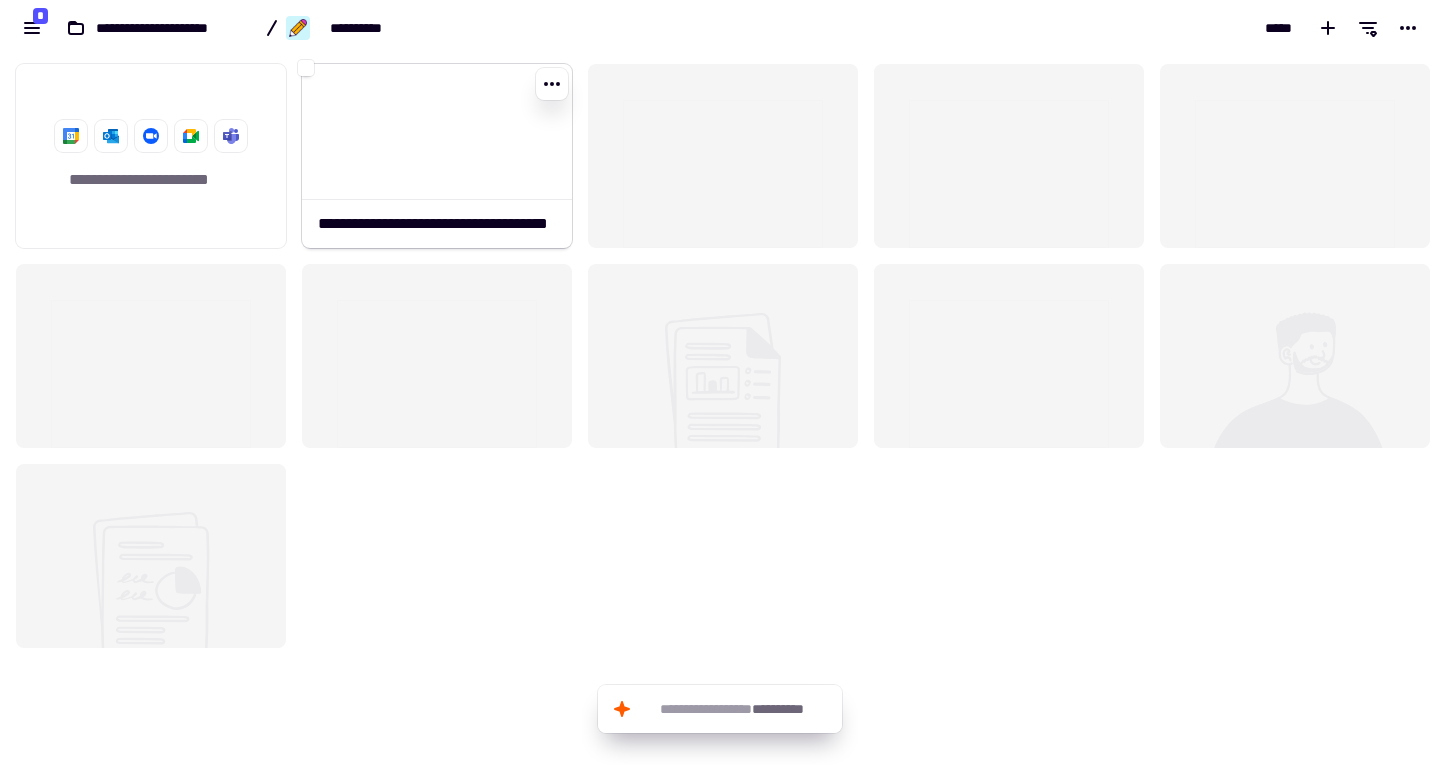 click 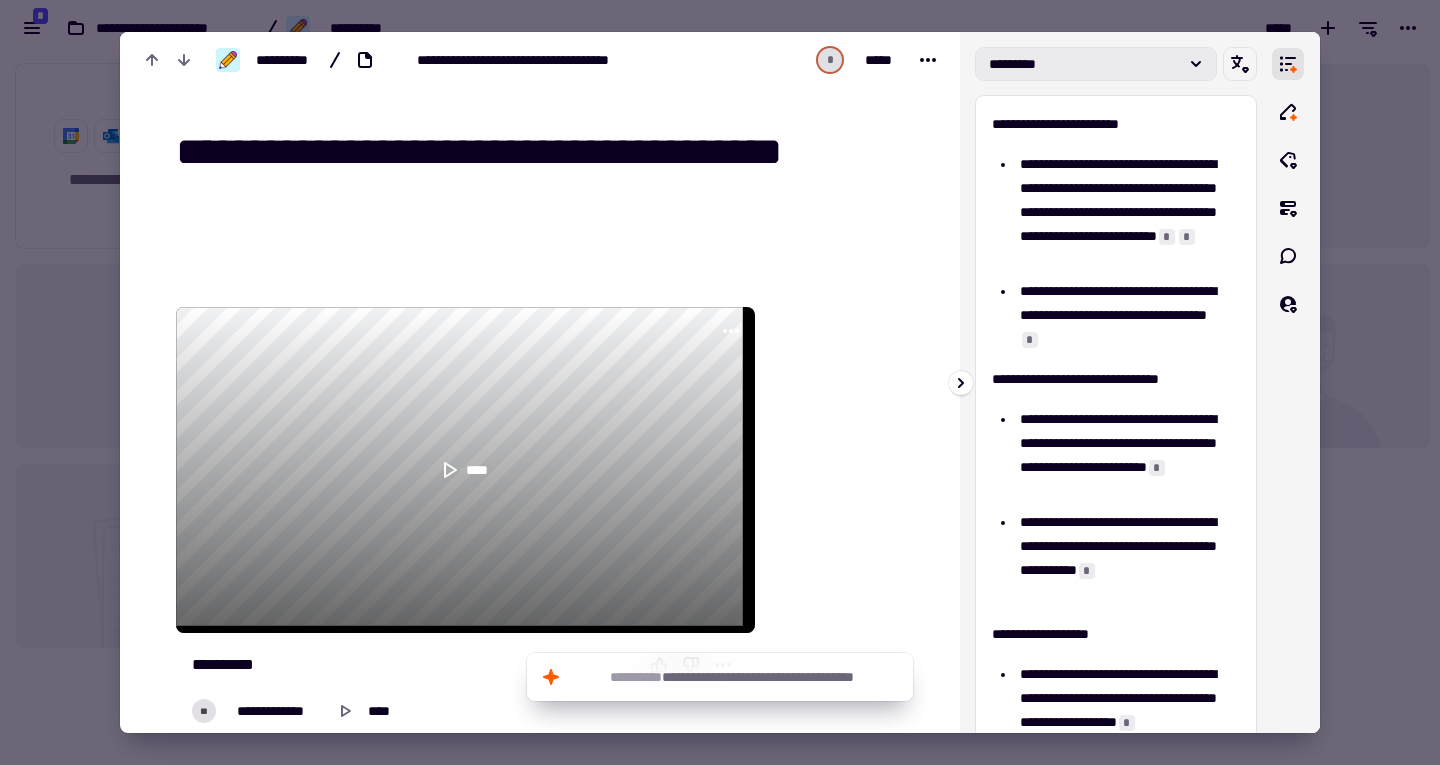 click on "*********" 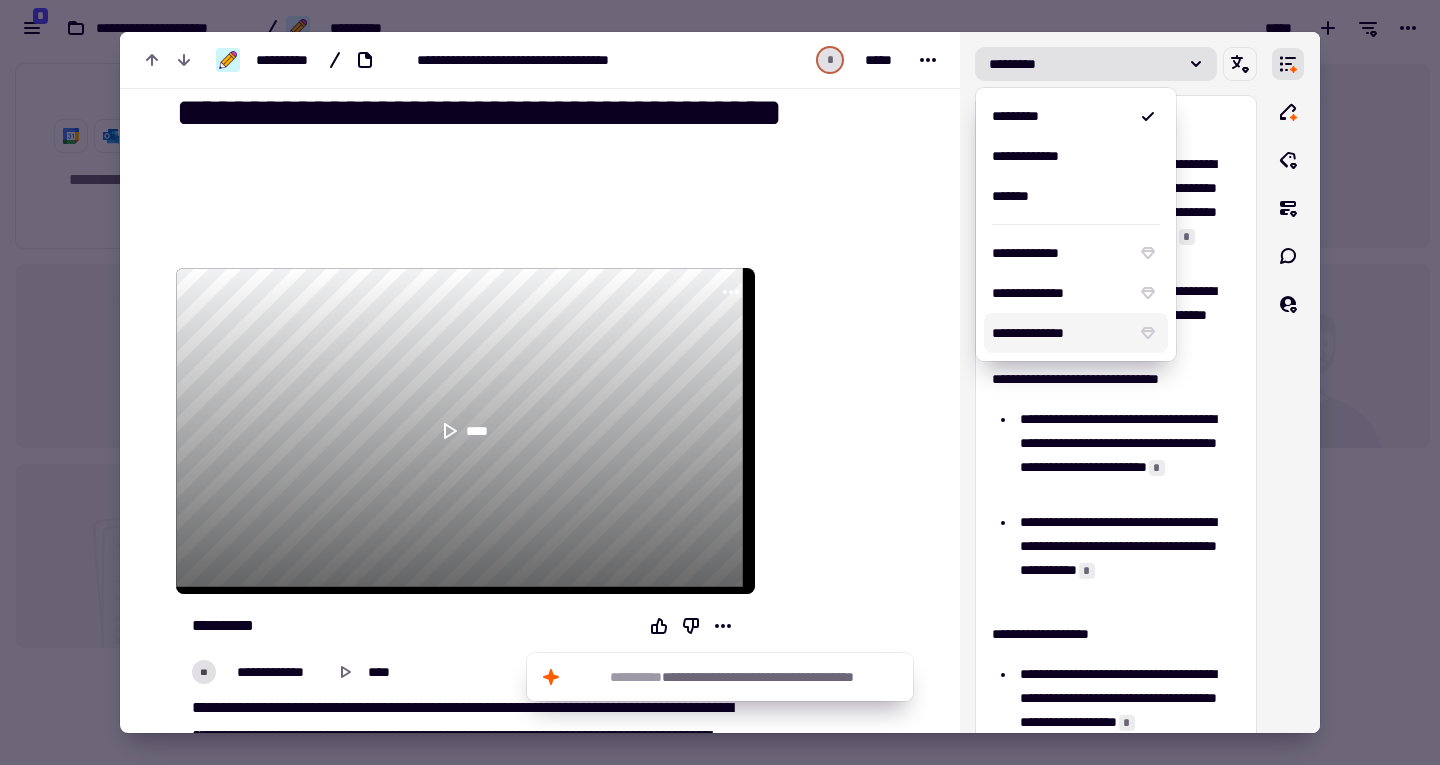 scroll, scrollTop: 0, scrollLeft: 0, axis: both 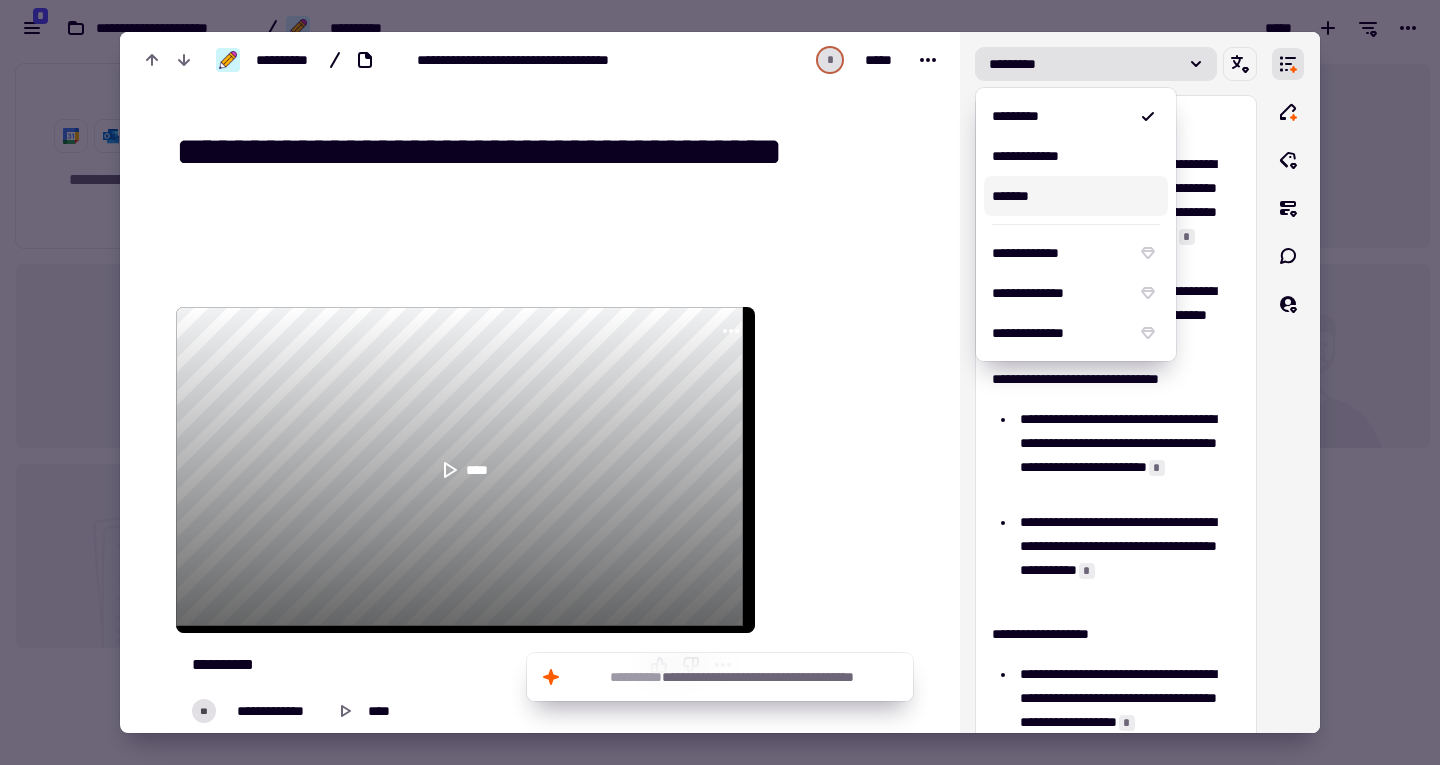 click on "**********" at bounding box center (544, 177) 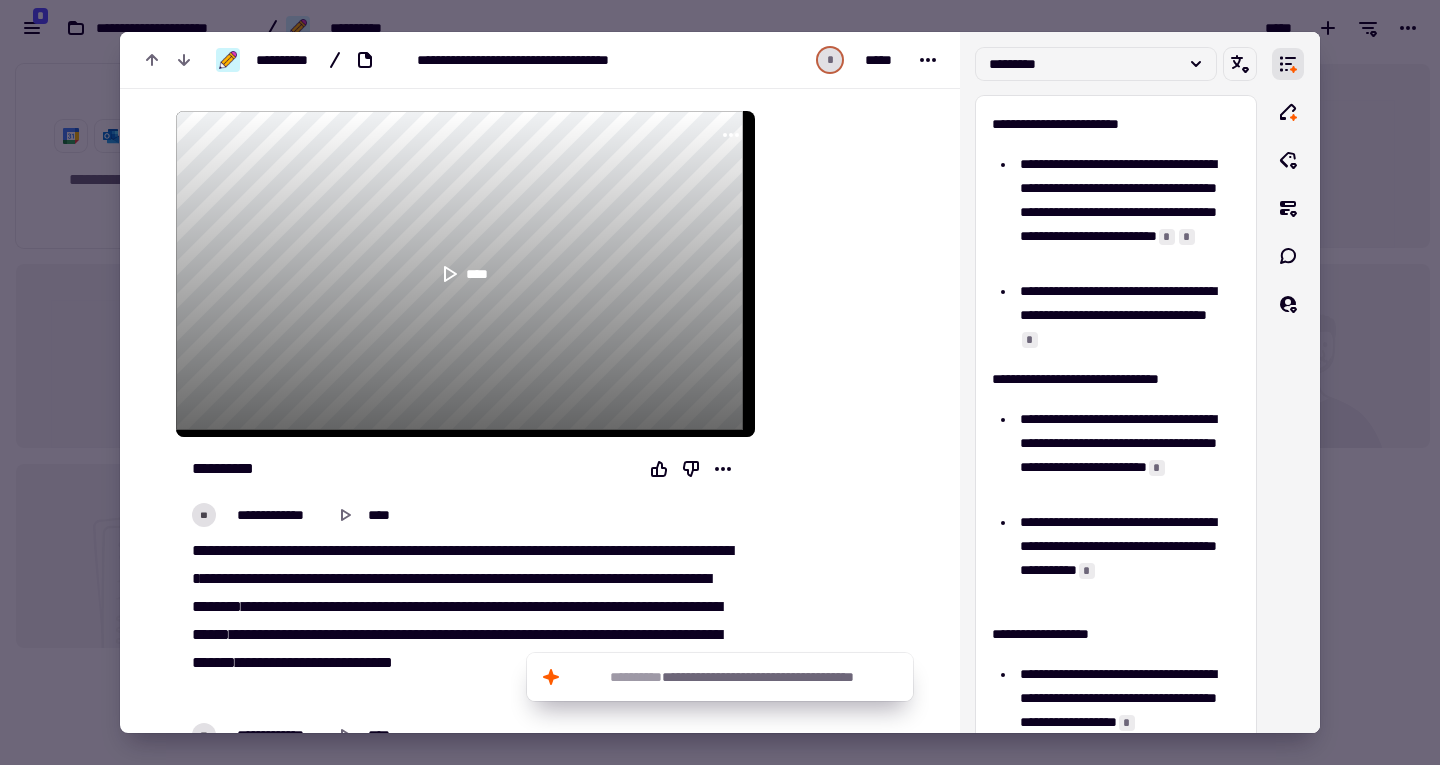scroll, scrollTop: 193, scrollLeft: 0, axis: vertical 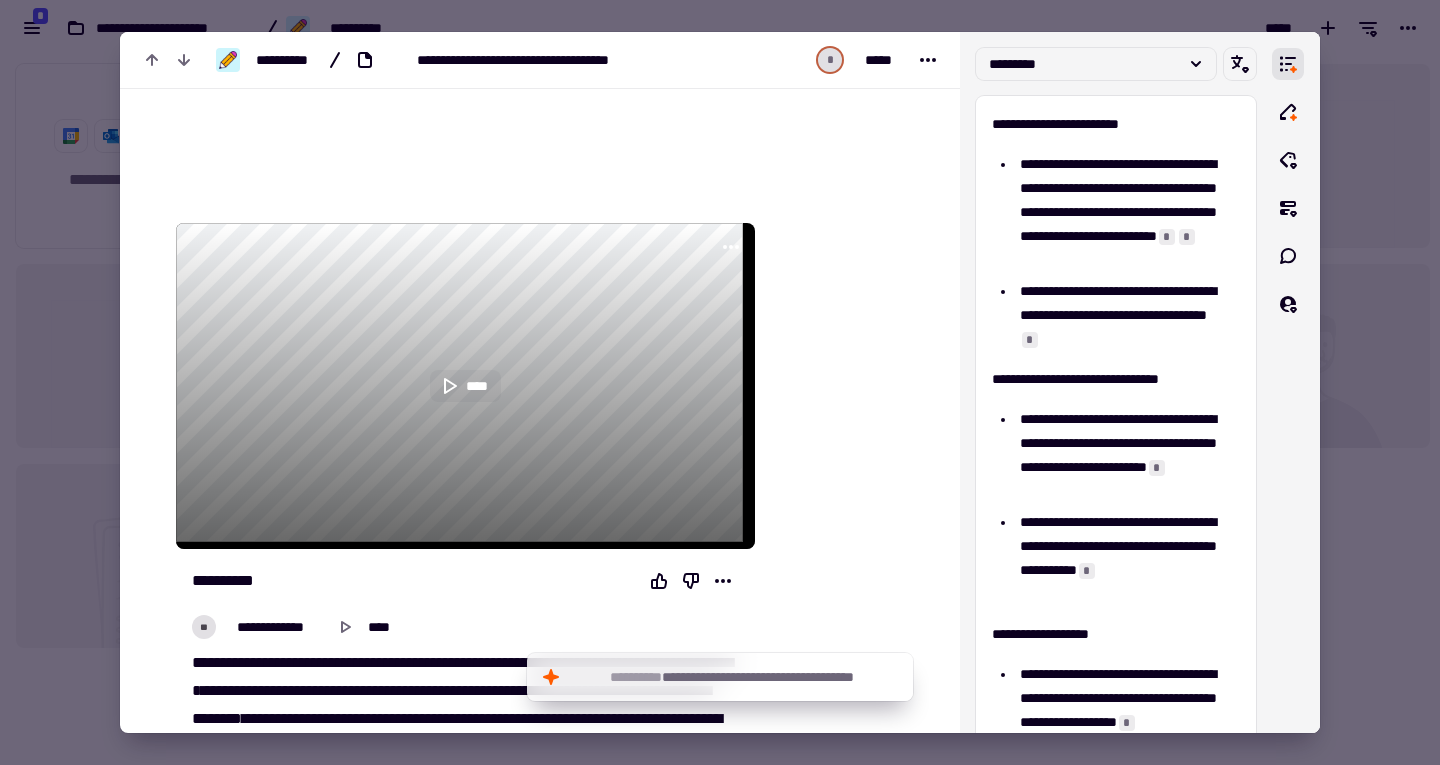 click 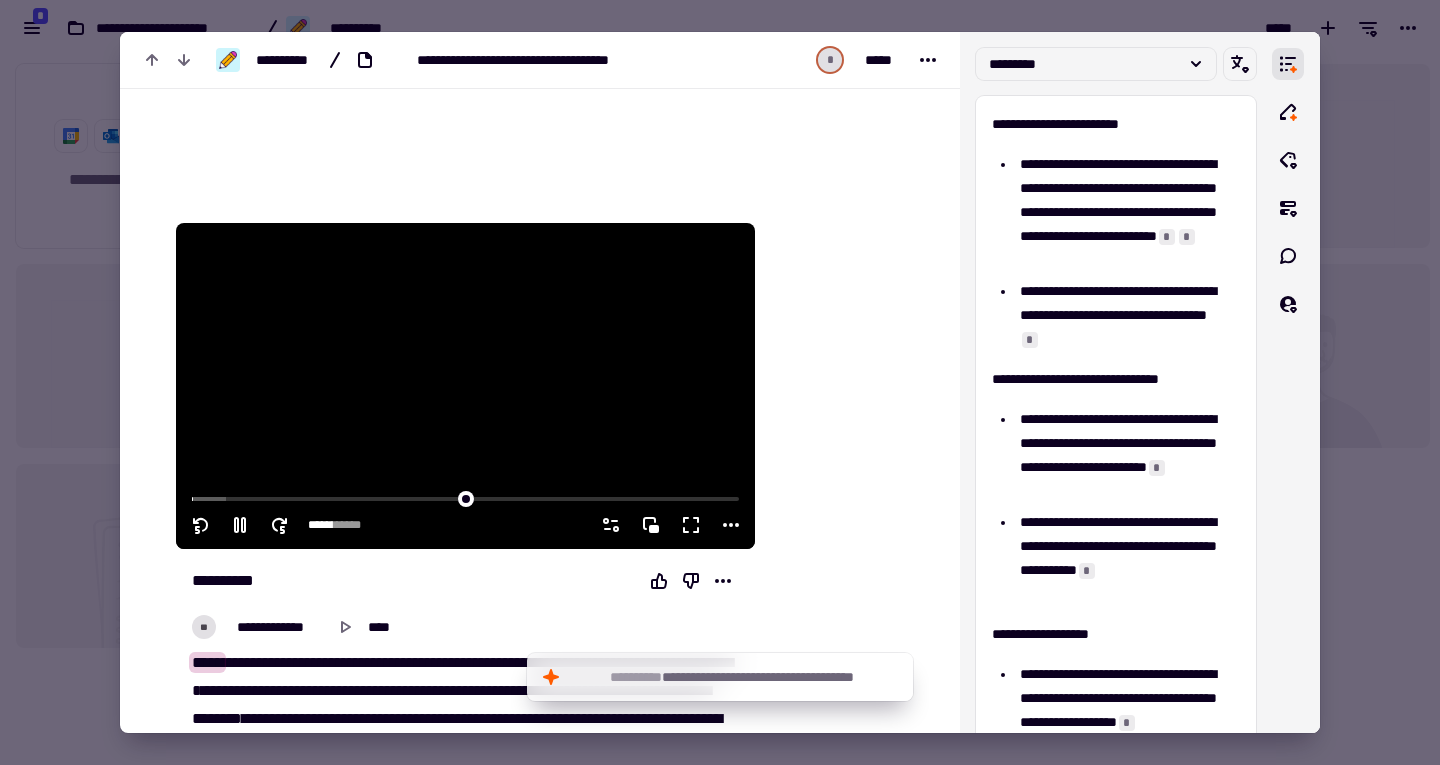 click 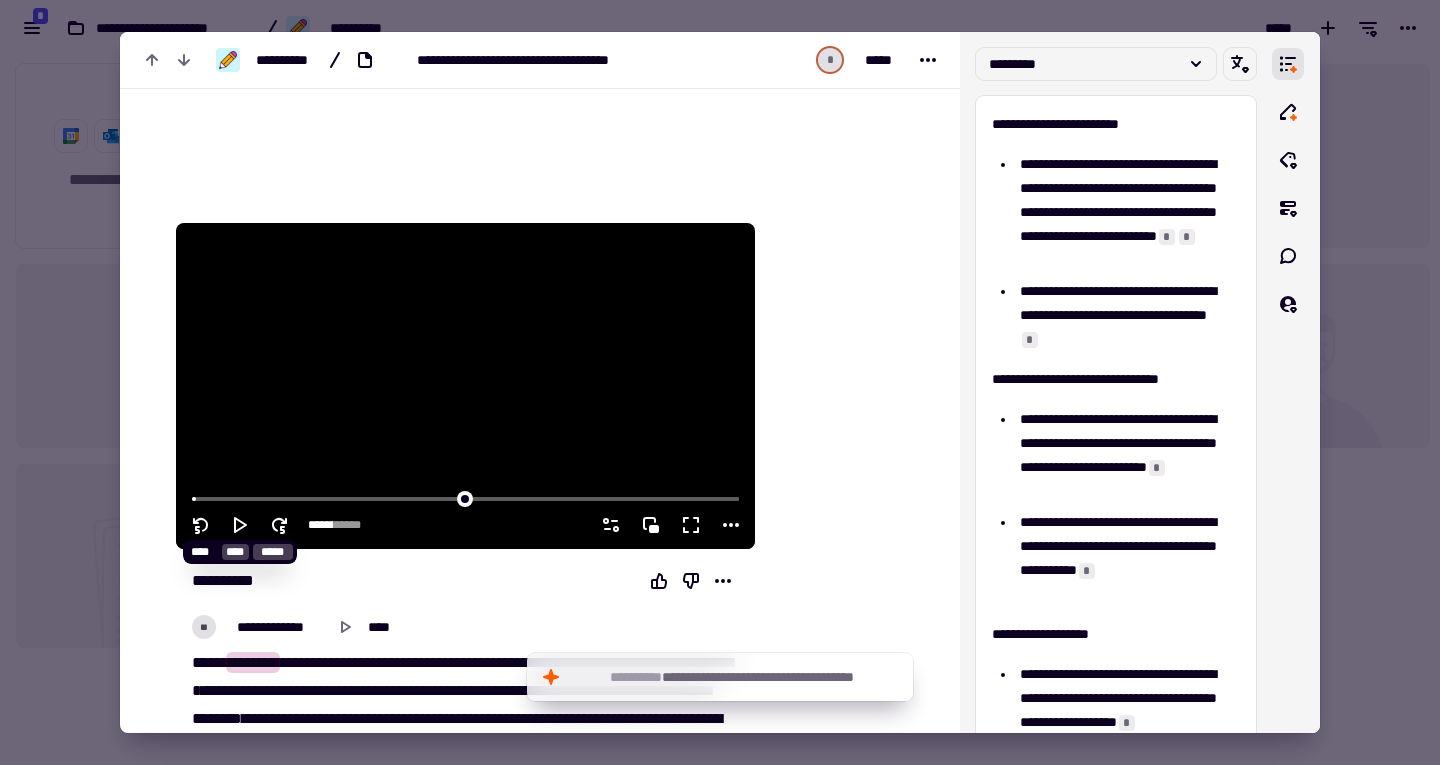 click 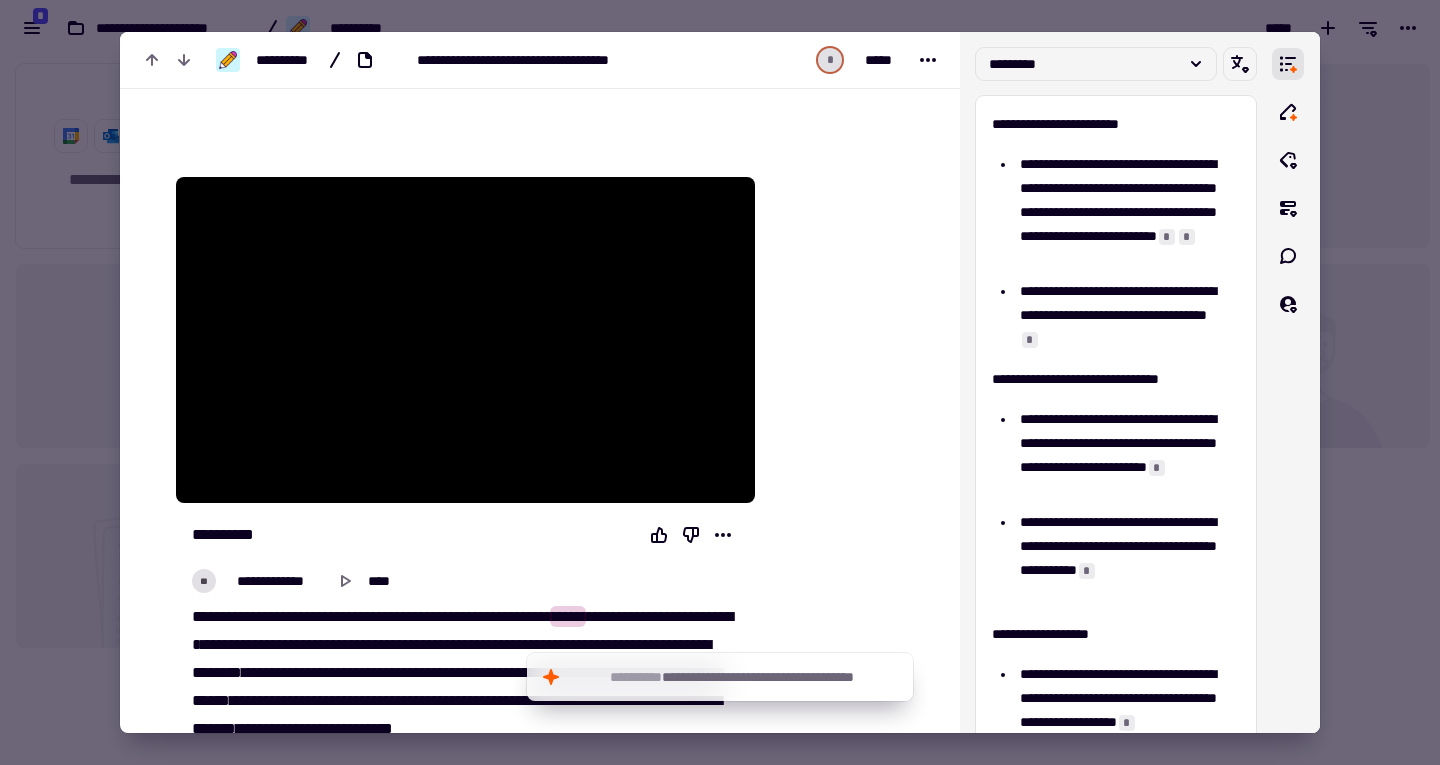 scroll, scrollTop: 130, scrollLeft: 0, axis: vertical 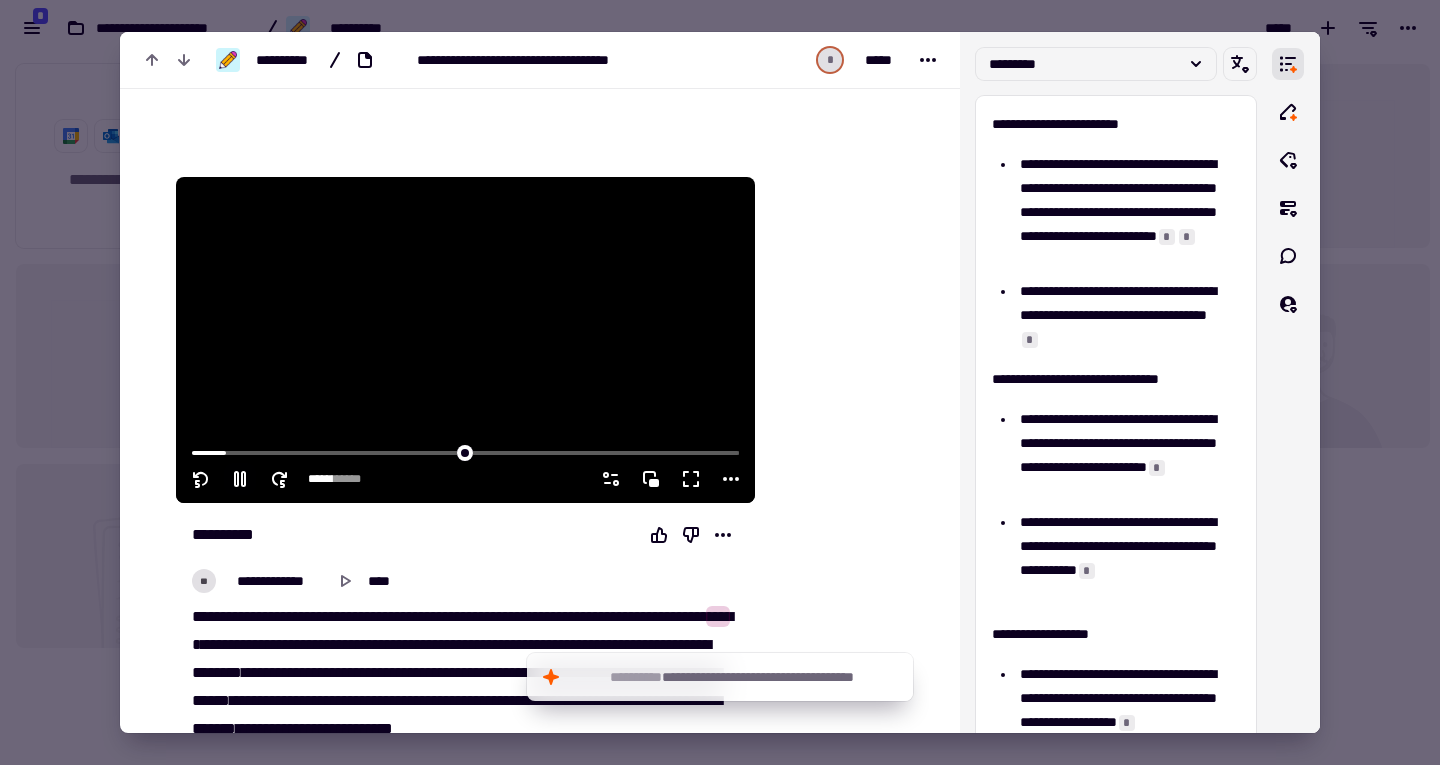 click 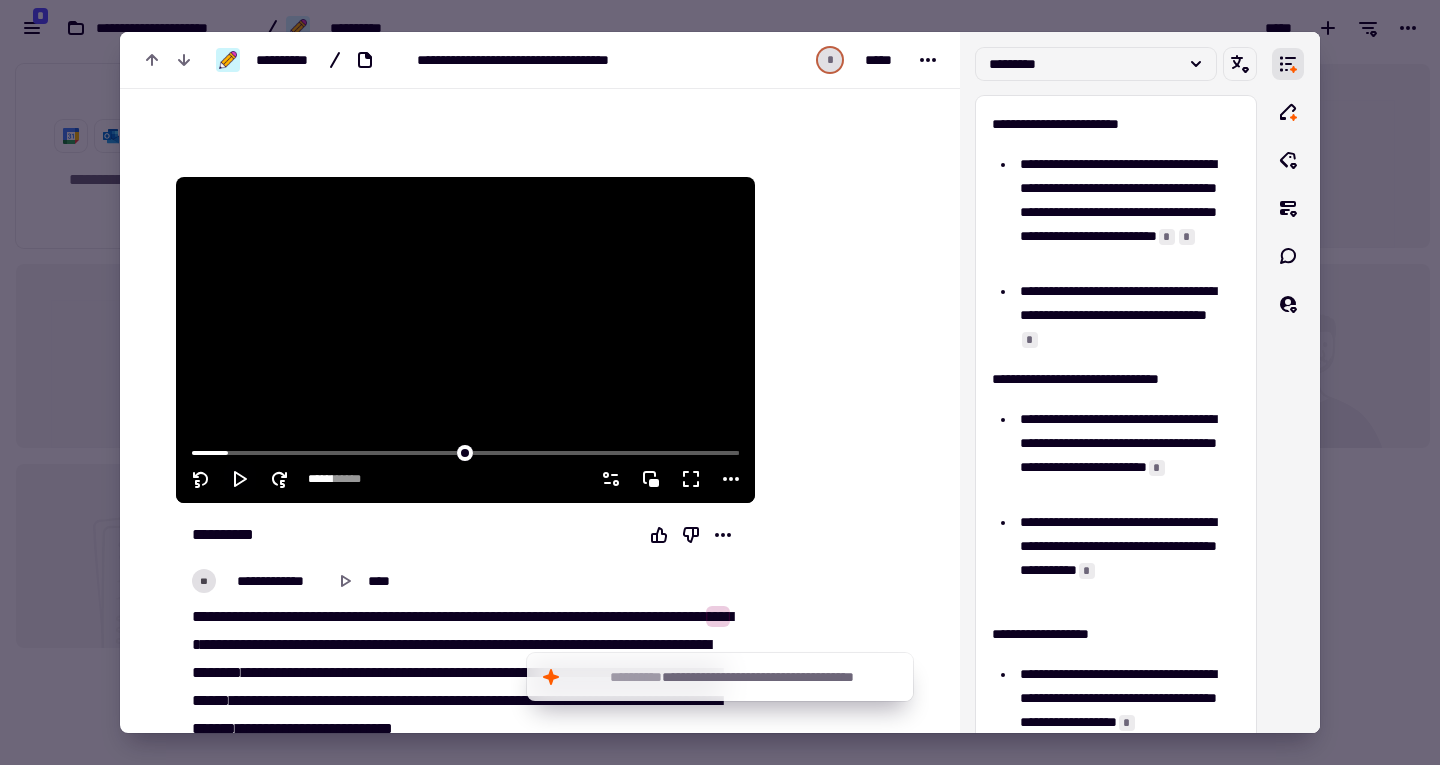 click 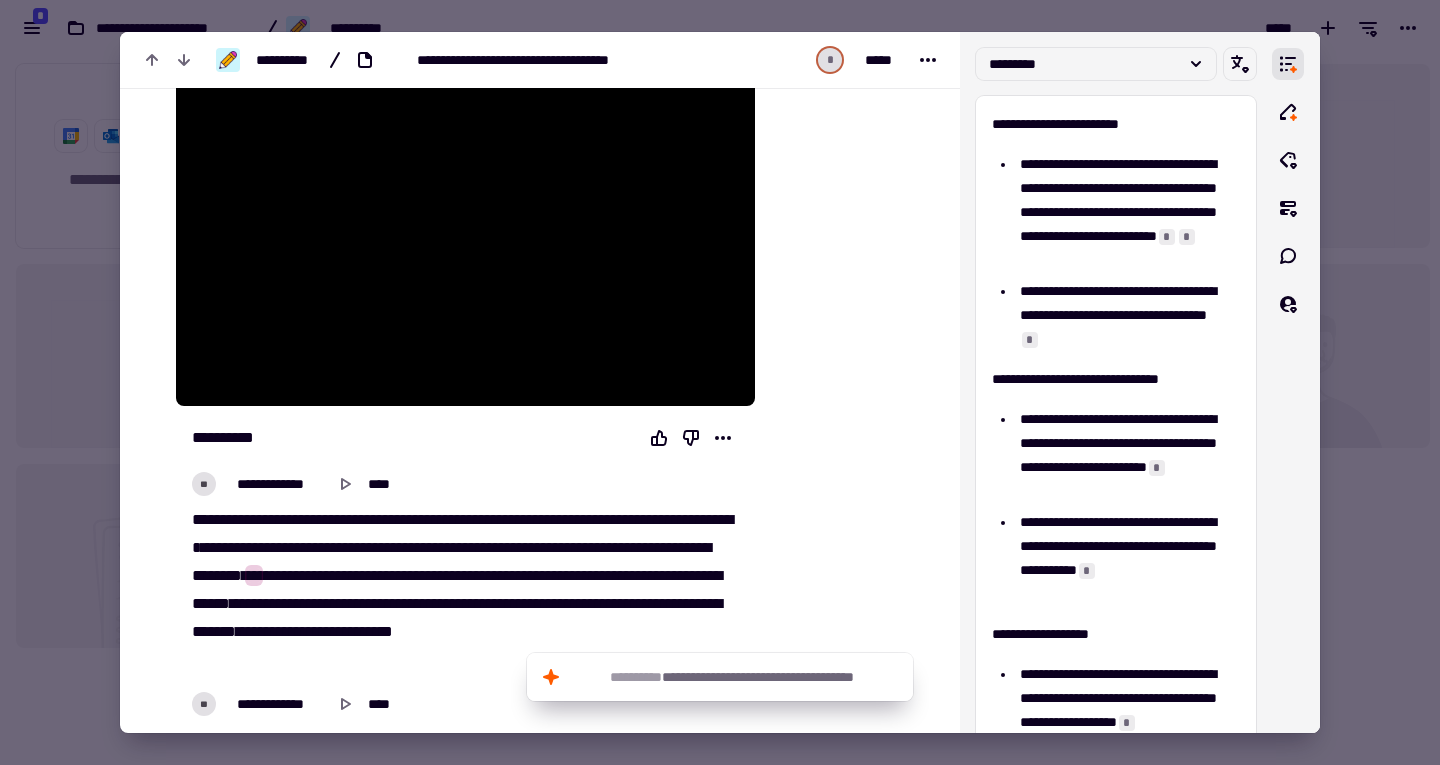 scroll, scrollTop: 225, scrollLeft: 0, axis: vertical 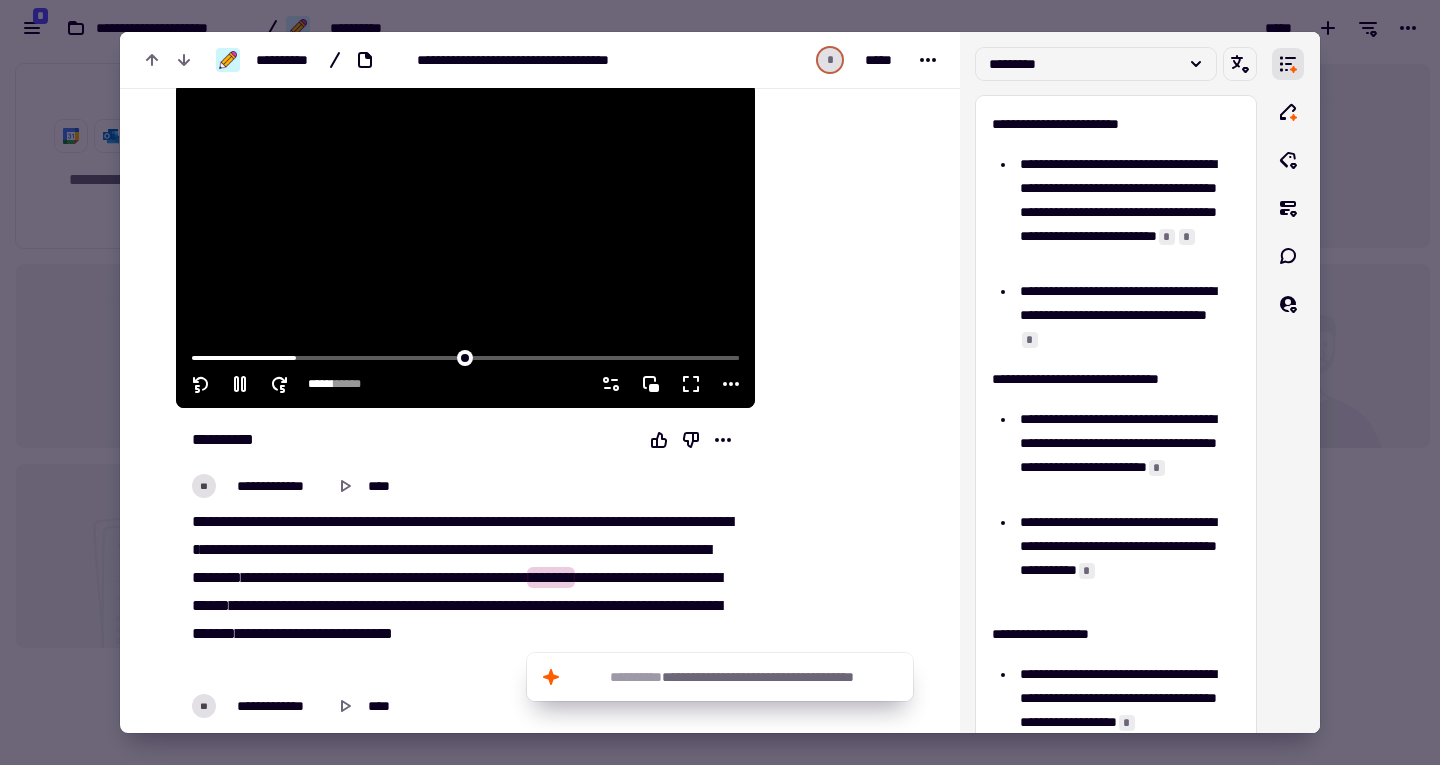 click 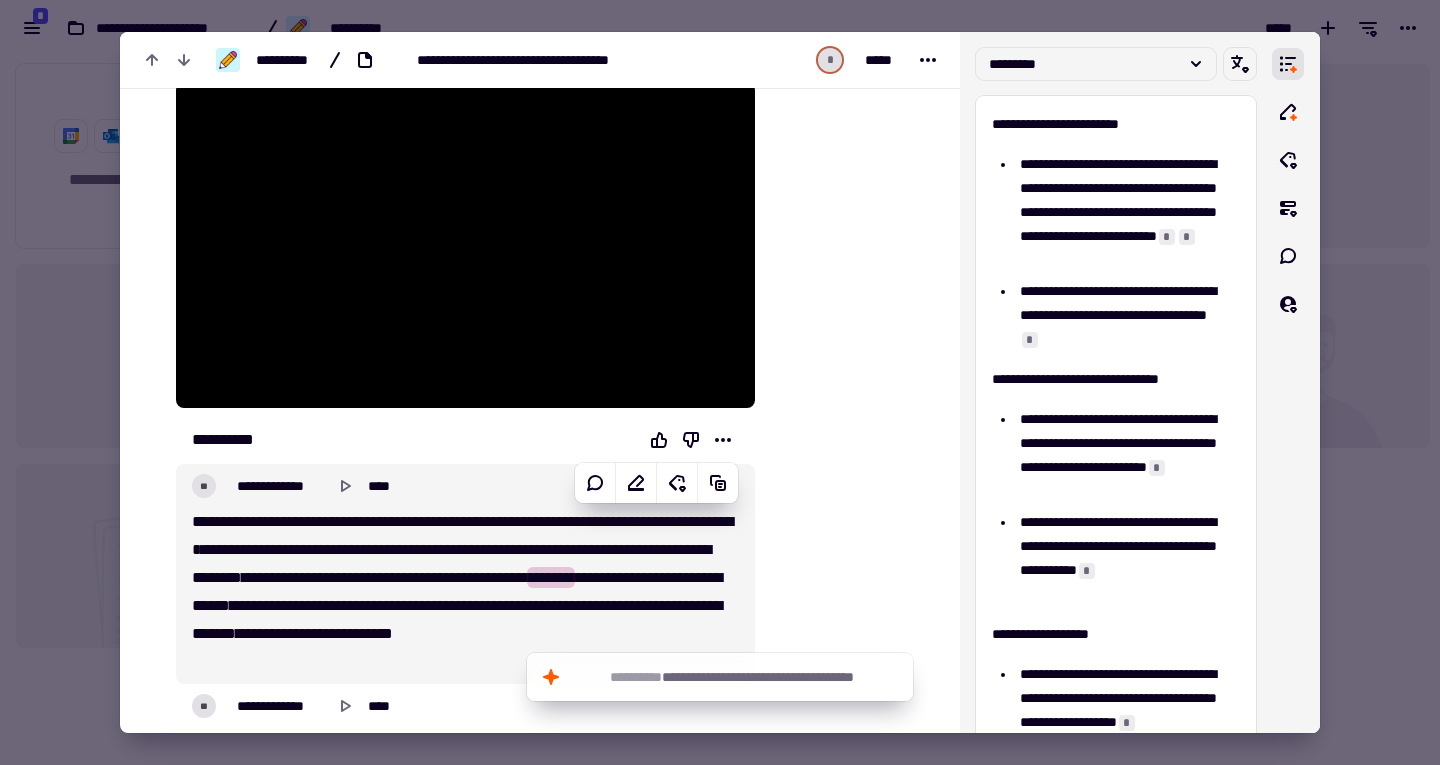 click on "*****   ********   **   ****   ****   **   *****   ****   ********   *****   **   *****   ****   ****   **   *   ****   ***   *   *****   ***   ***   **   ****   ******   ****   ****   ***   ***   *****   ****   **   ****   **   ******   ****   **   ********   **   ****   ******   ****   **   ********   ***   ****   **   **   *******   ****   *******   **   *******   ******   **   ****   ****   ****   ***   ****   *****   ******   **   **   ******   ******   **   ****   **   *****   ***   *******   ****   **   ***   **   ***   *****" at bounding box center (459, 592) 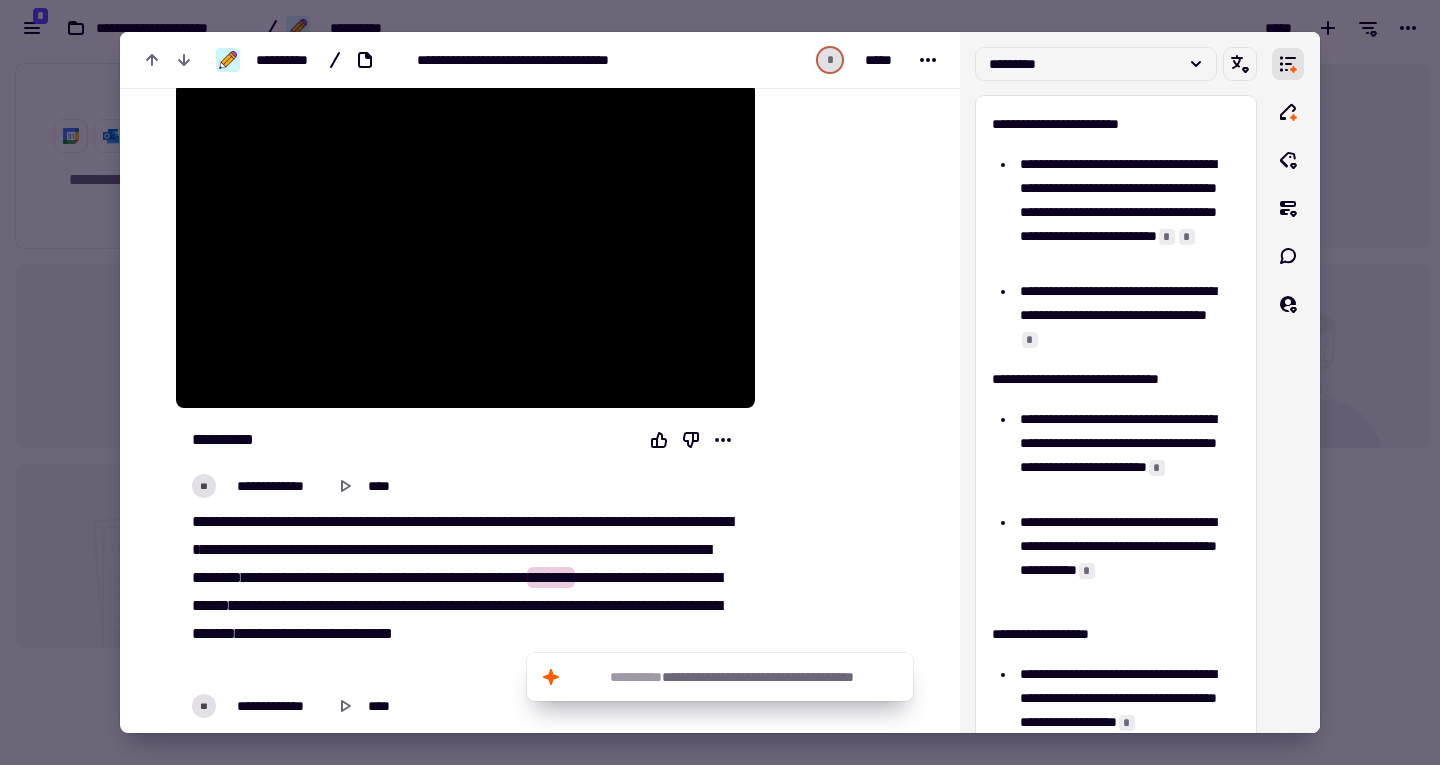 type on "****" 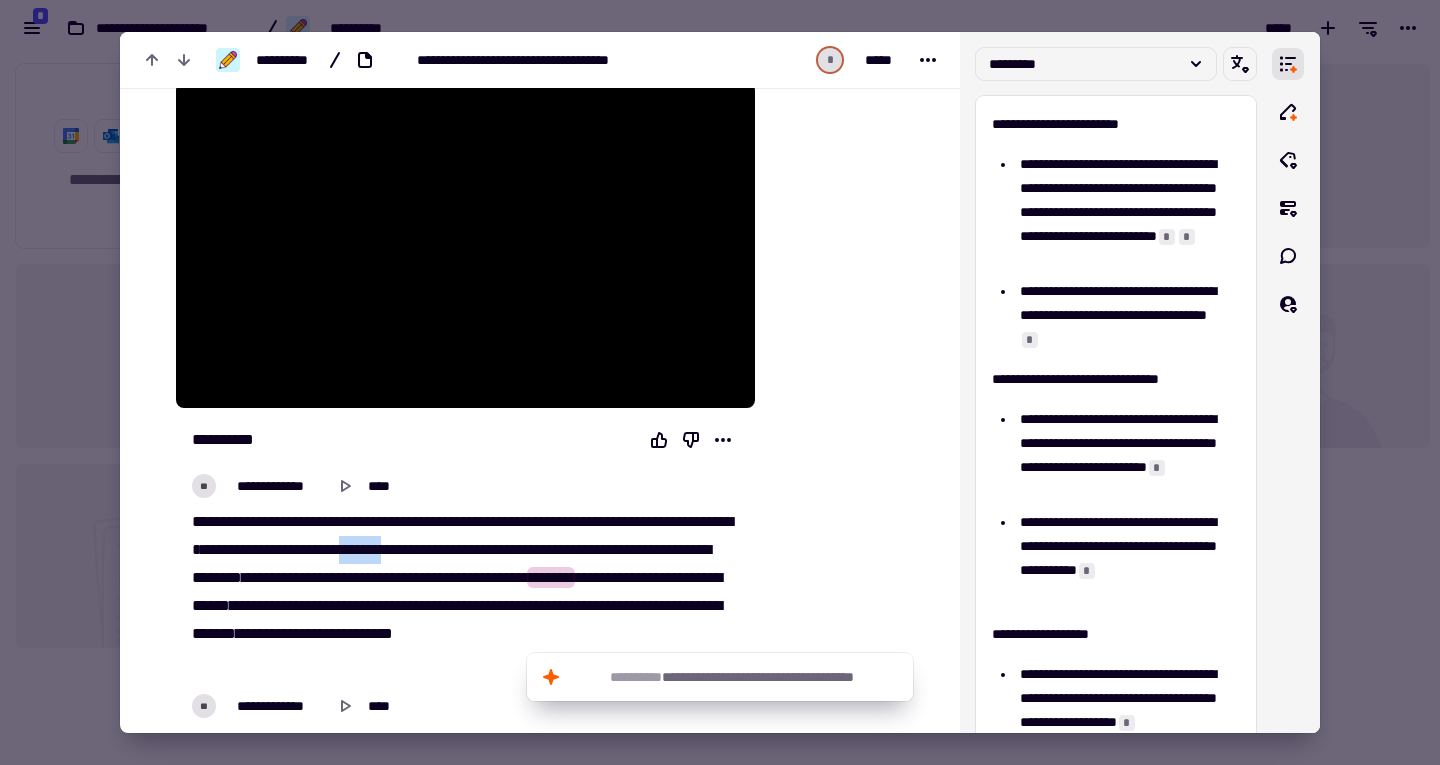 click on "*****   ********   **   ****   ****   **   *****   ****   ********   *****   **   *****   ****   ****   **   *   ****   ***   *   *****   ***   ***   **   ****   ******   ****   ****   ***   ***   *****   ****   **   ****   **   ******   ****   **   ********   **   ****   ******   ****   **   ********   ***   ****   **   **   *******   ****   *******   **   *******   ******   **   ****   ****   ****   ***   ****   *****   ******   **   **   ******   ******   **   ****   **   *****   ***   *******   ****   **   ***   **   ***   *****" at bounding box center [459, 592] 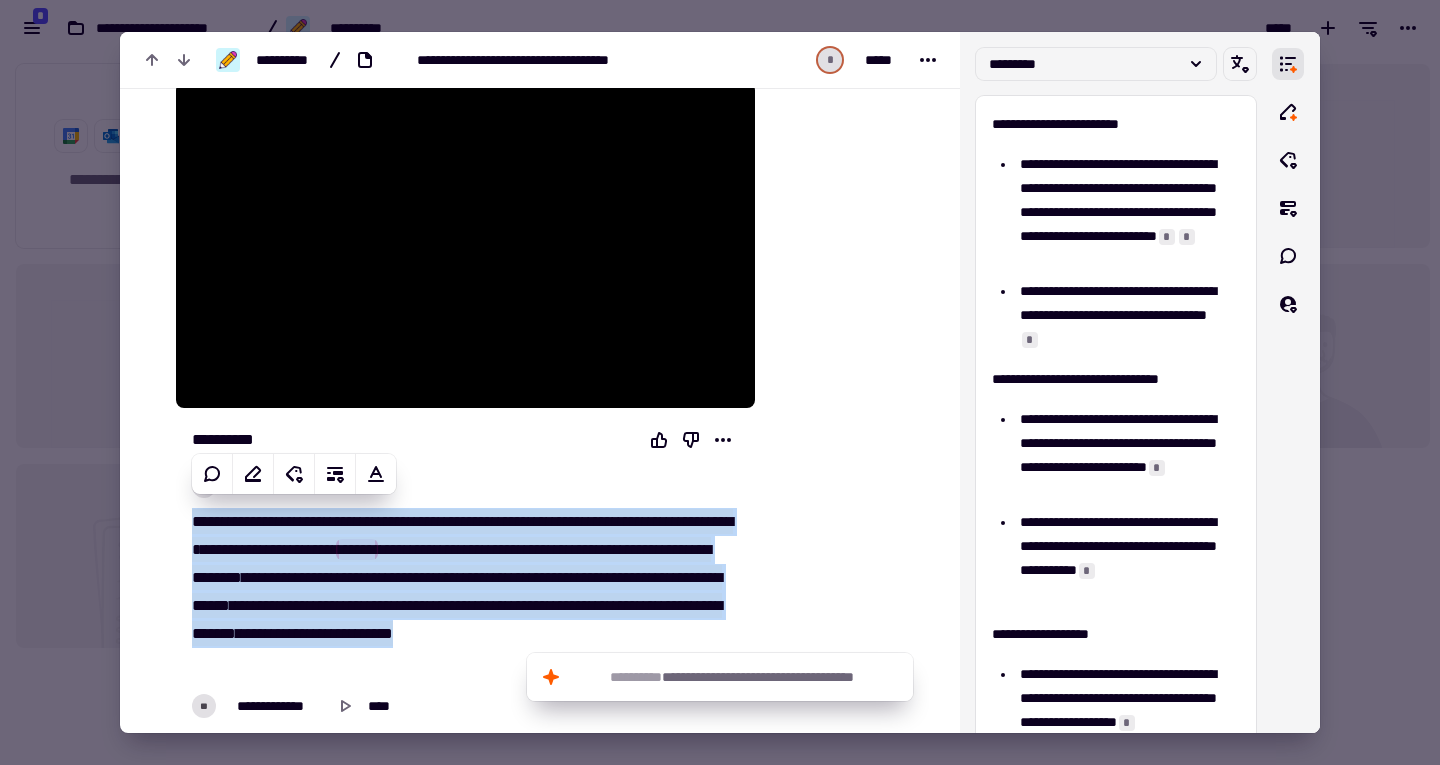 click on "********" at bounding box center (217, 577) 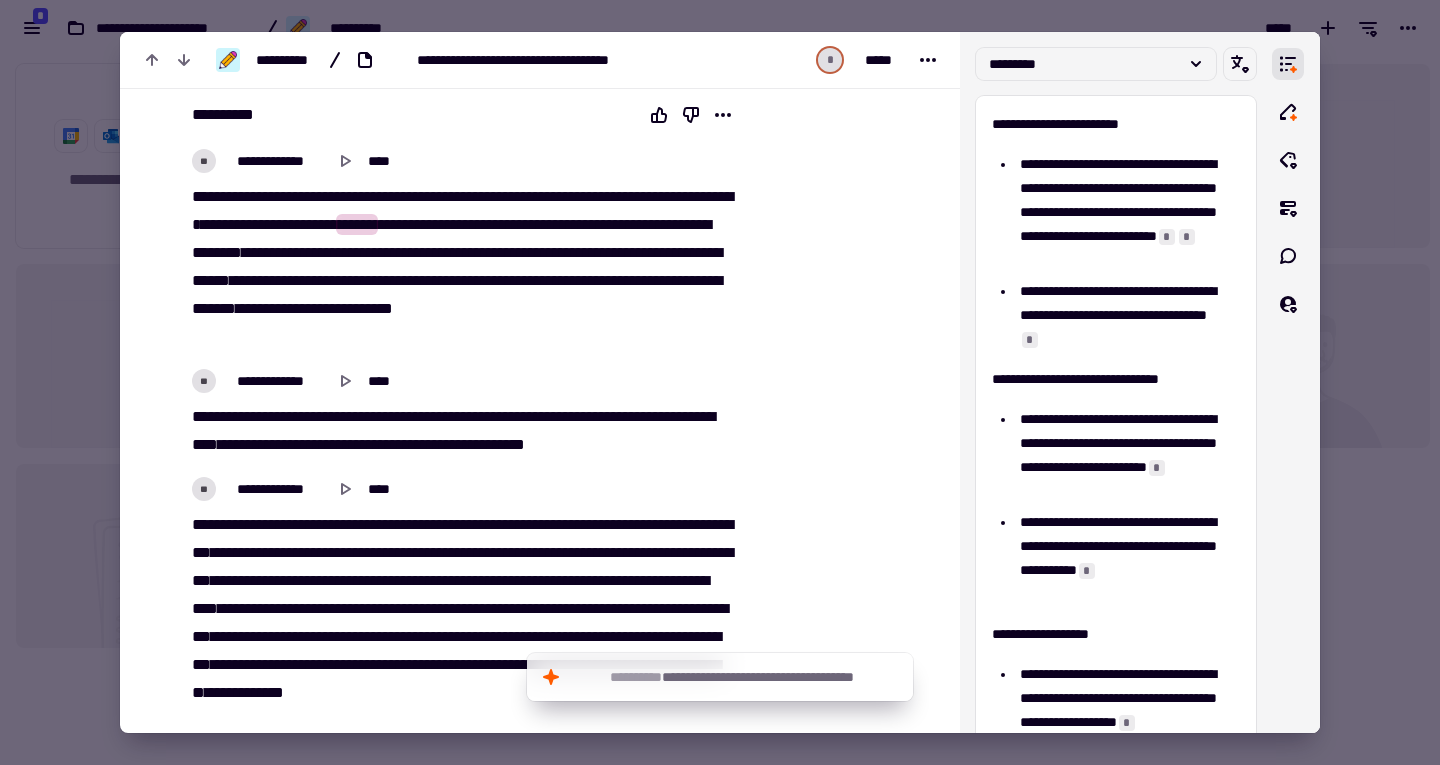 scroll, scrollTop: 555, scrollLeft: 0, axis: vertical 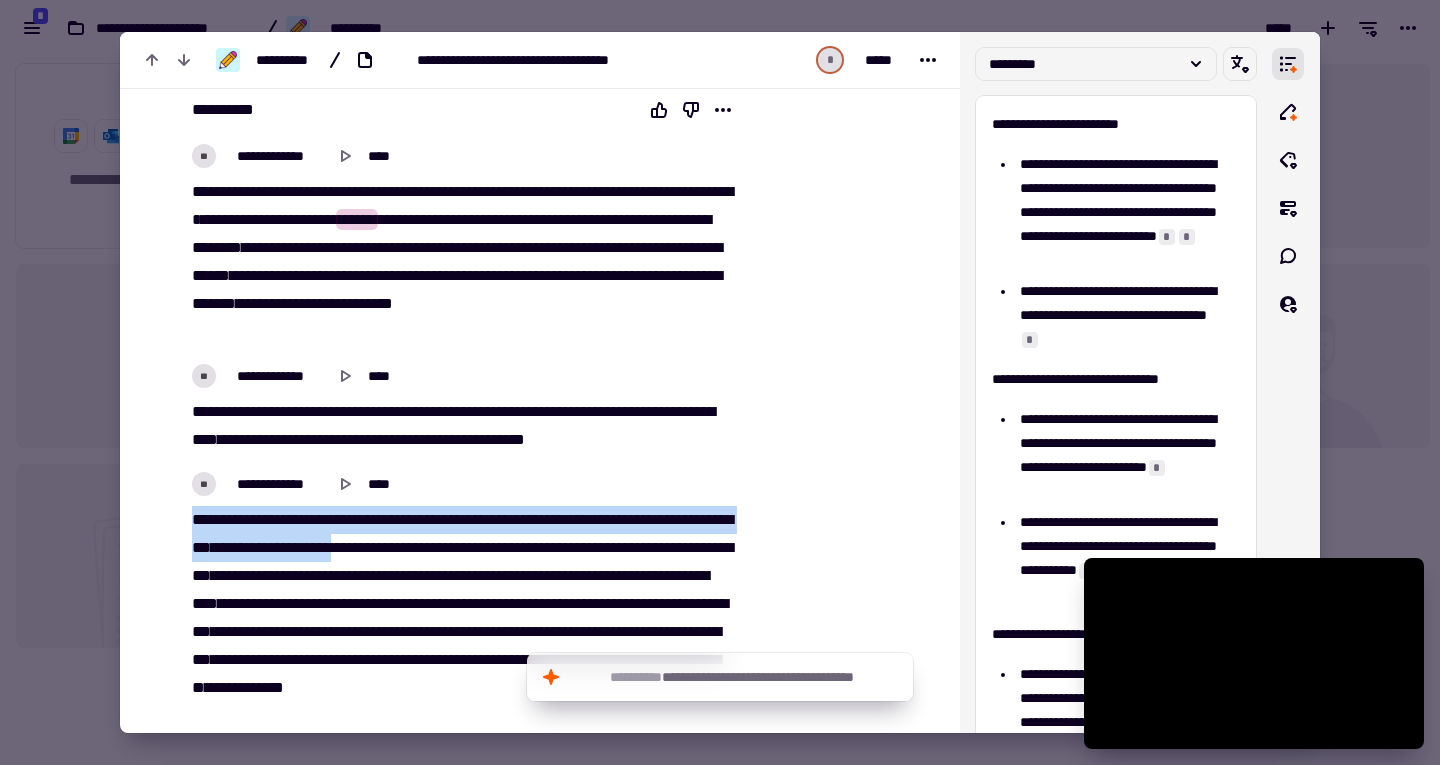 drag, startPoint x: 192, startPoint y: 506, endPoint x: 454, endPoint y: 543, distance: 264.5997 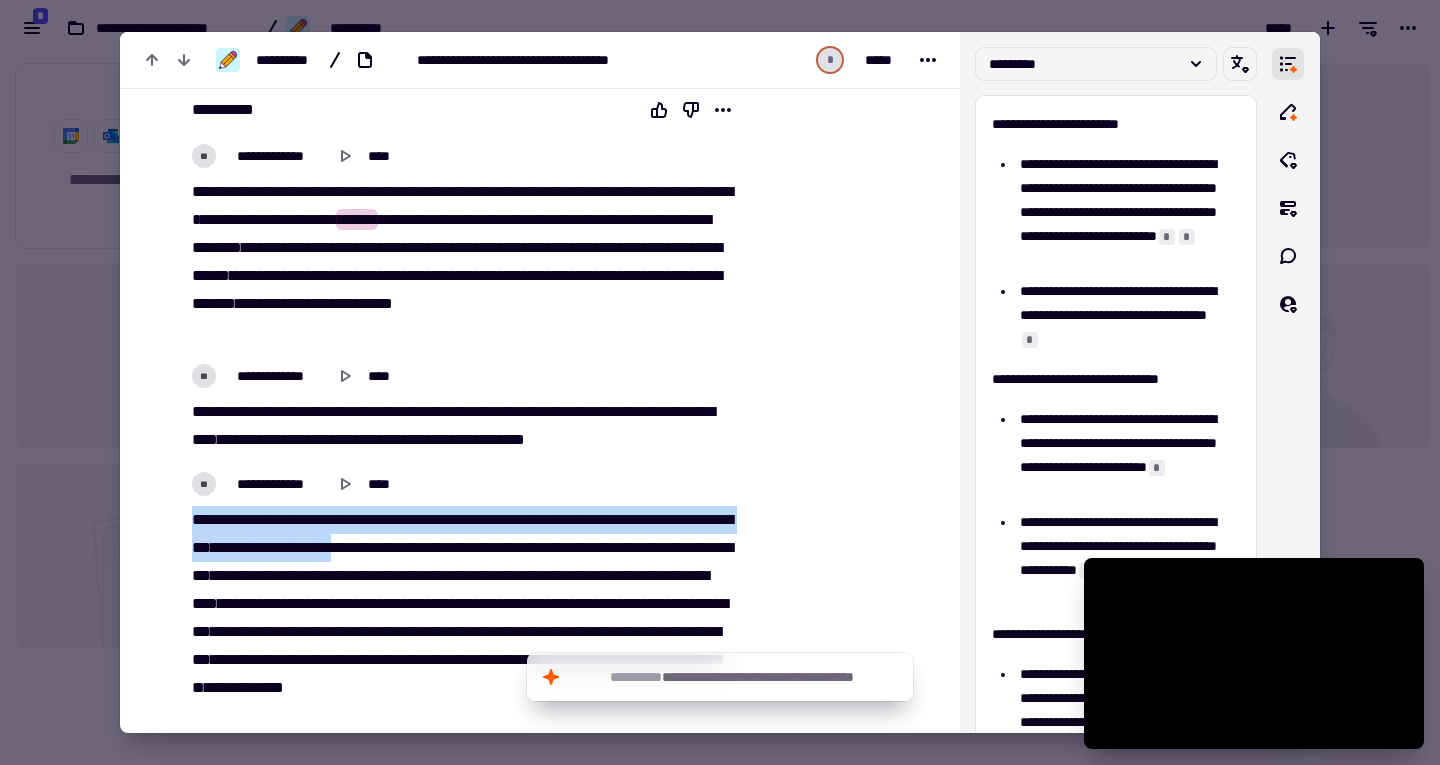 click on "**********" at bounding box center (459, 618) 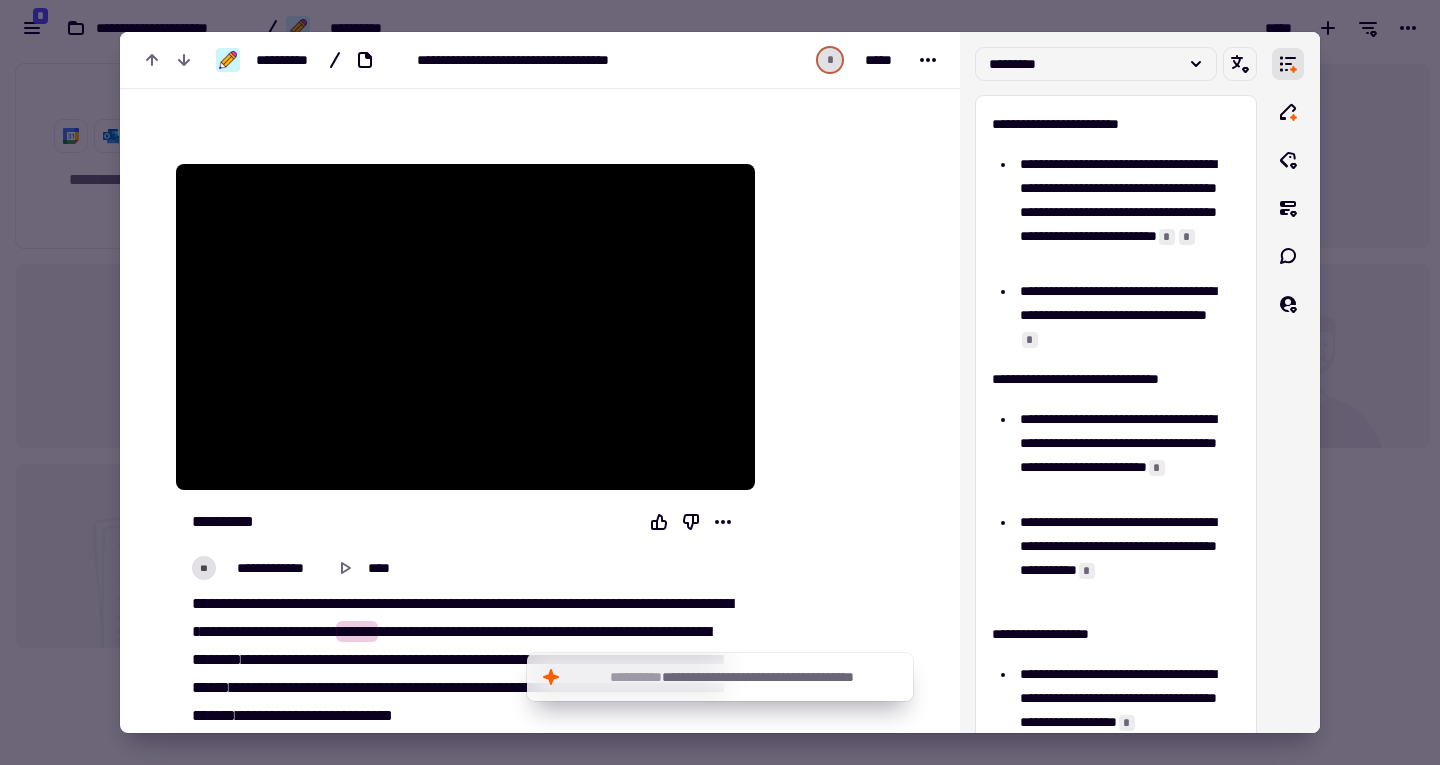 scroll, scrollTop: 0, scrollLeft: 0, axis: both 